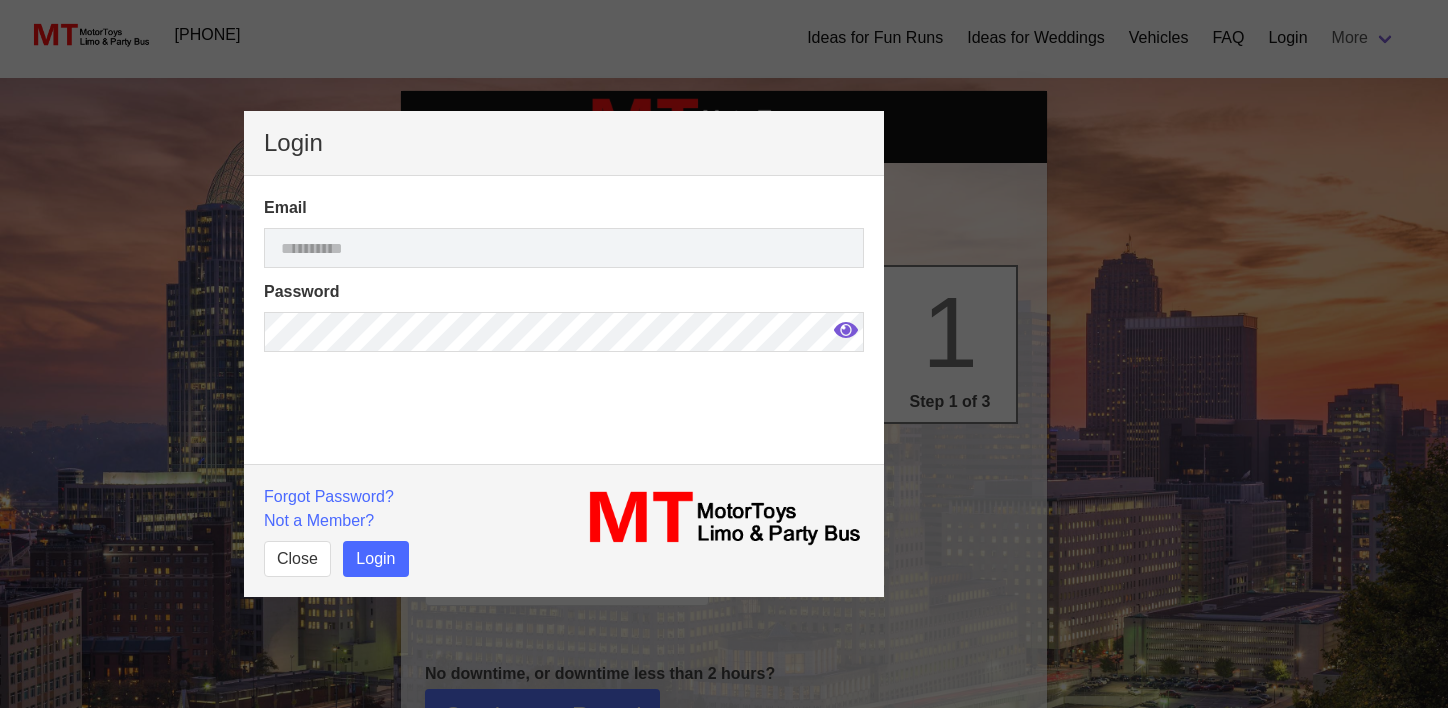 scroll, scrollTop: 0, scrollLeft: 0, axis: both 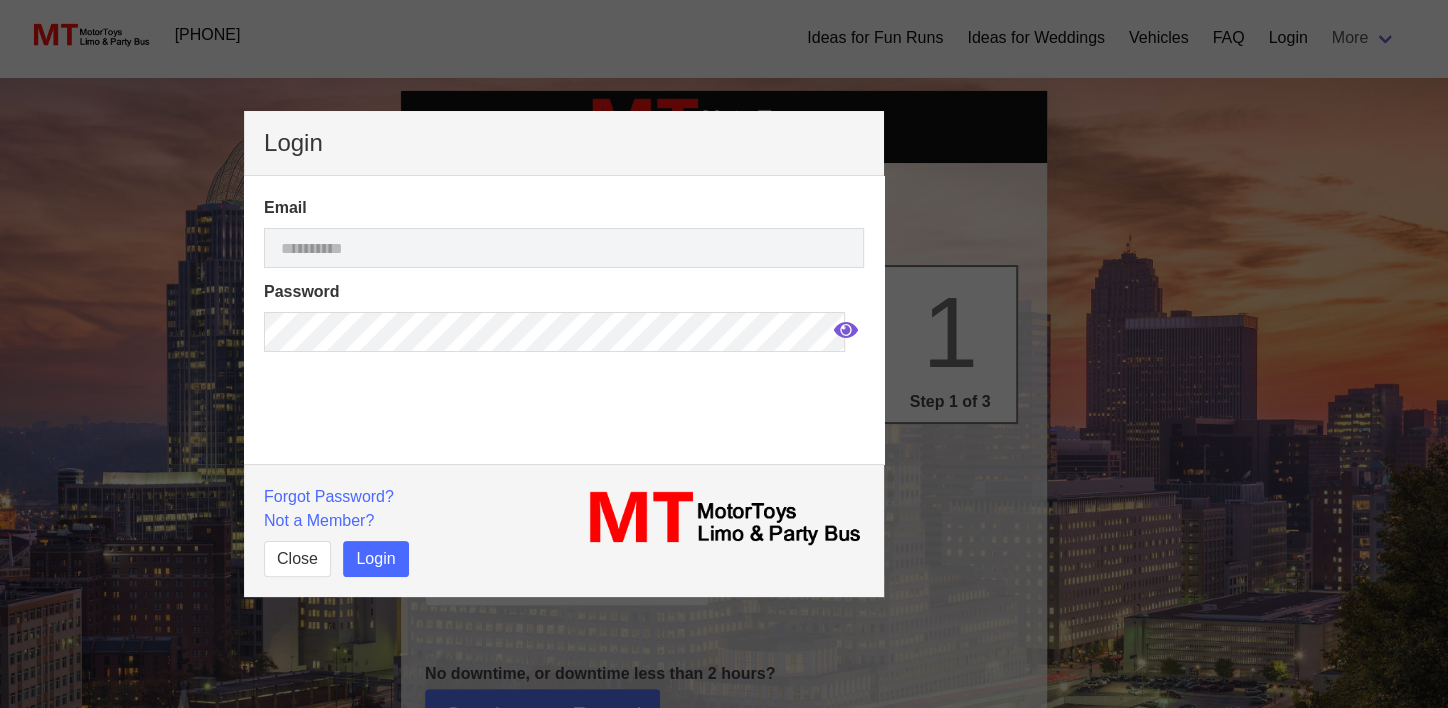 select 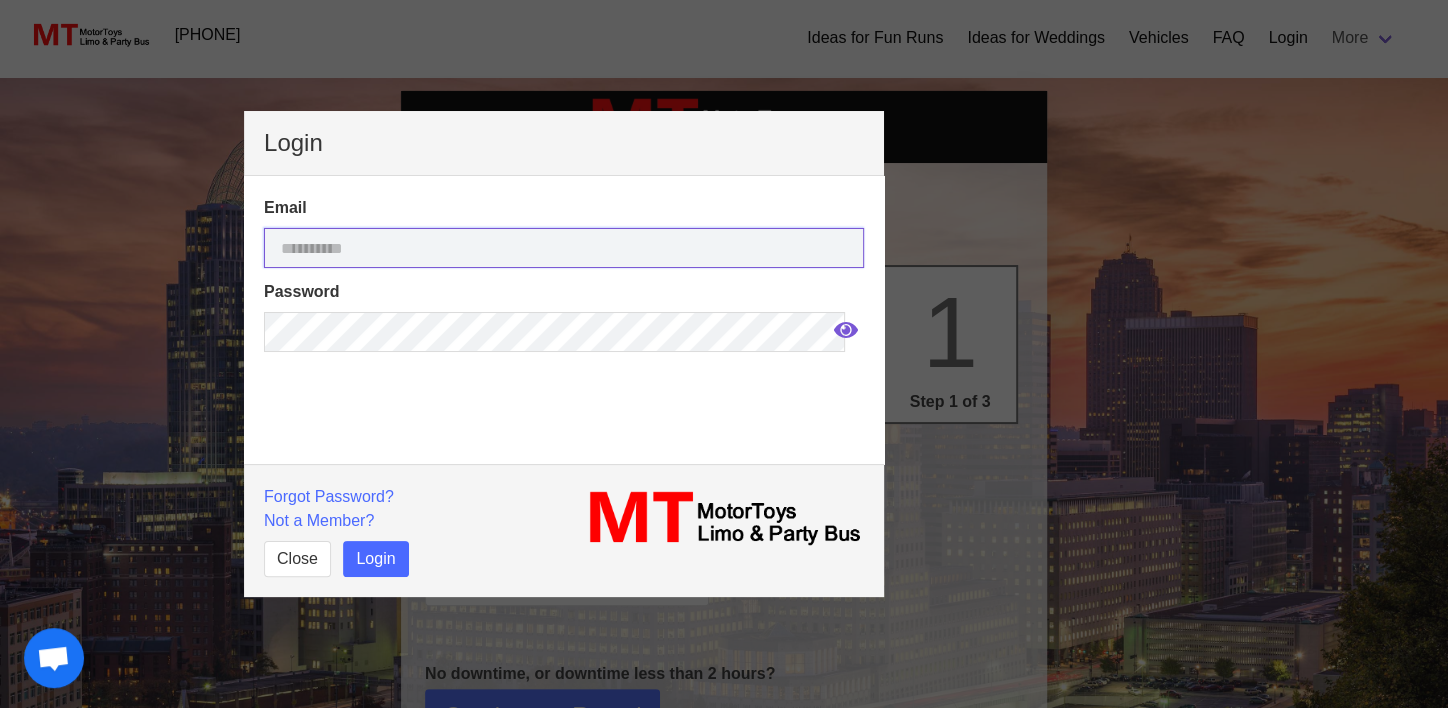 type on "**********" 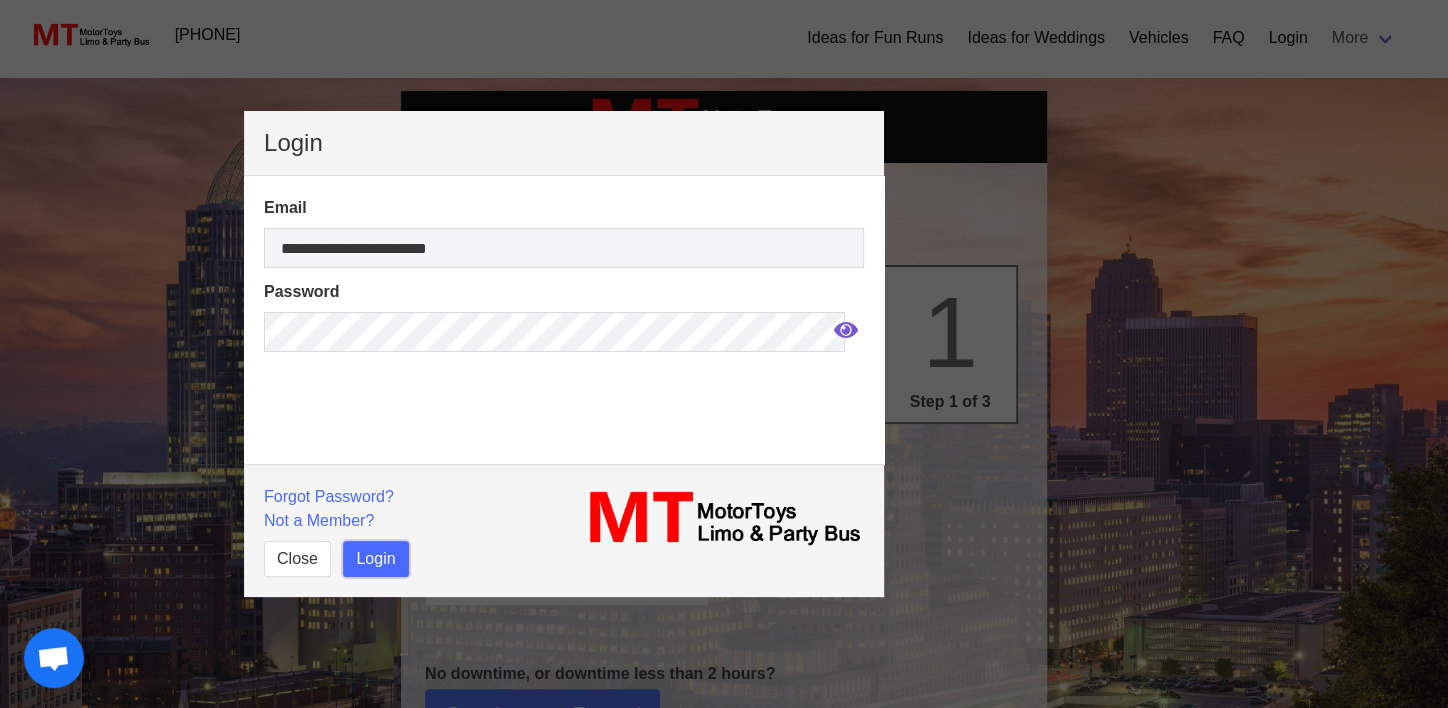 click on "Login" at bounding box center [375, 559] 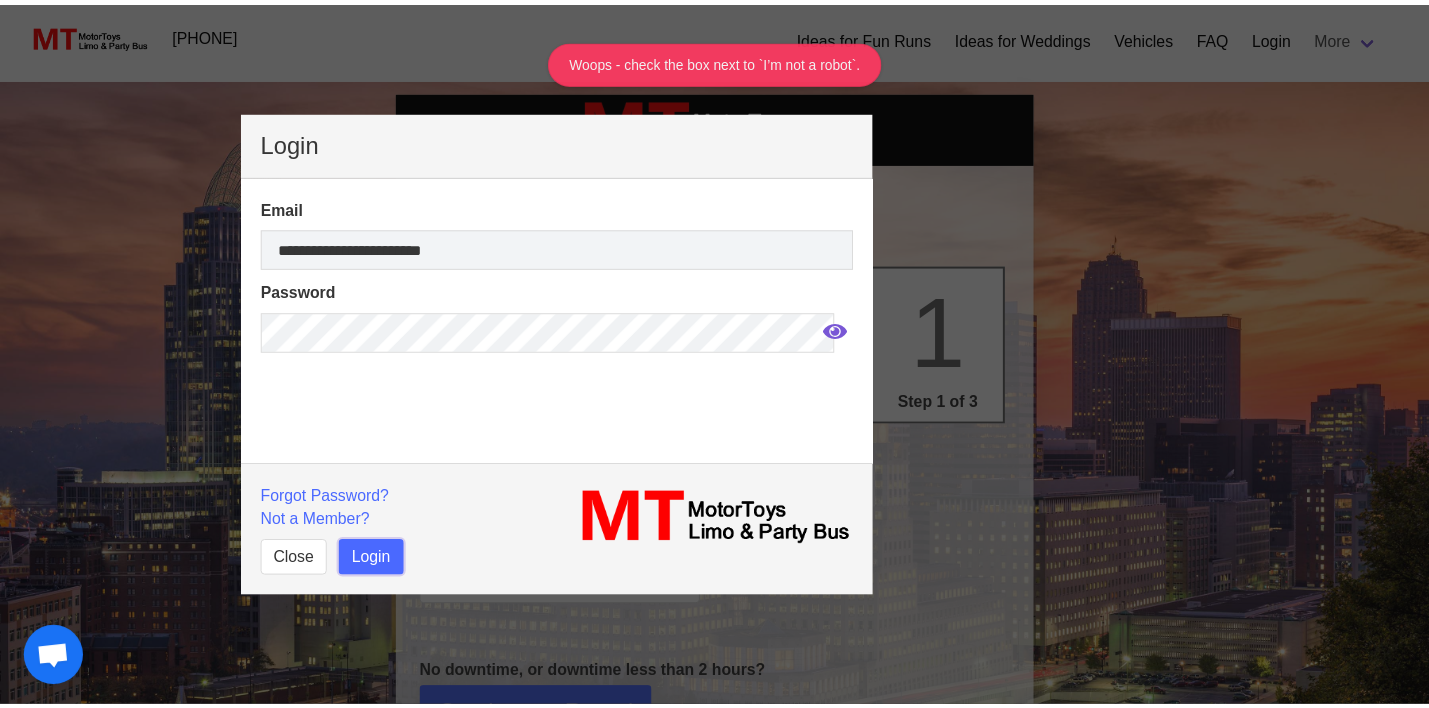scroll, scrollTop: 54, scrollLeft: 0, axis: vertical 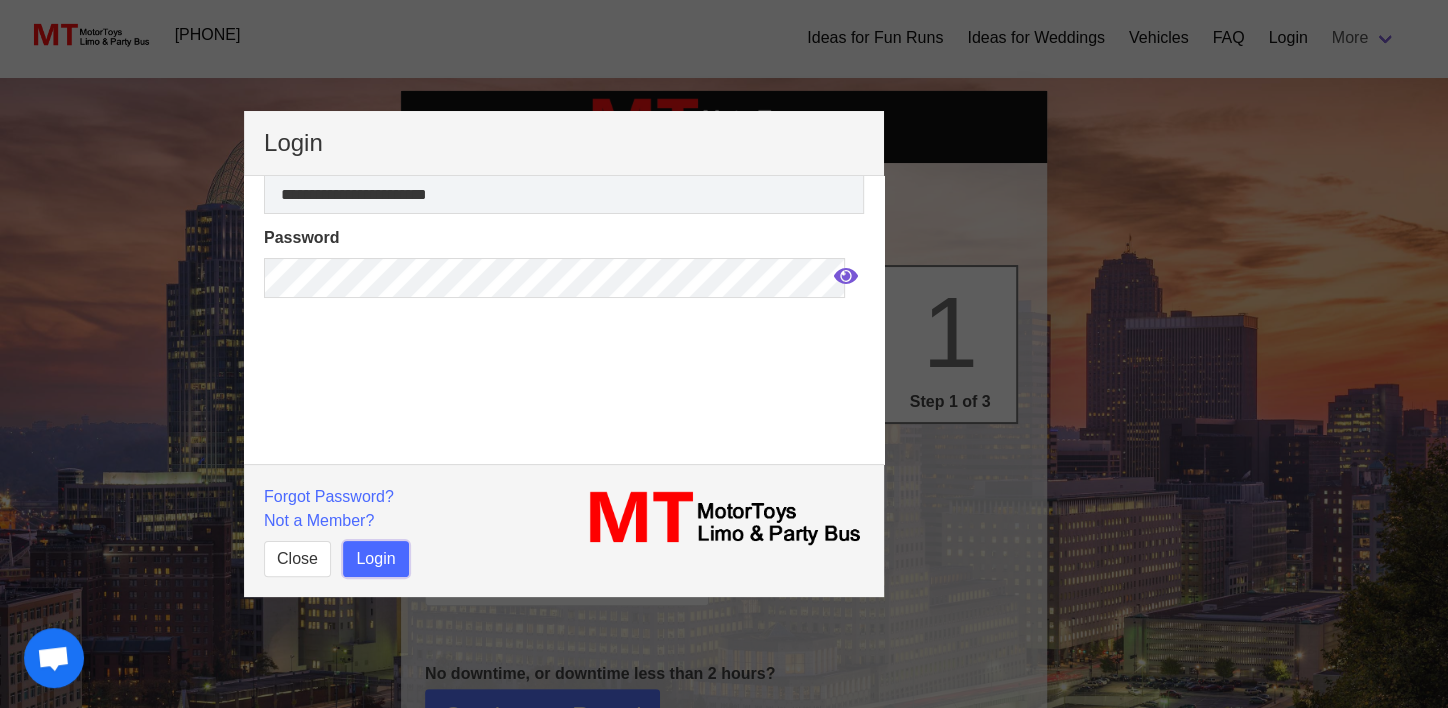 click on "Login" at bounding box center [375, 559] 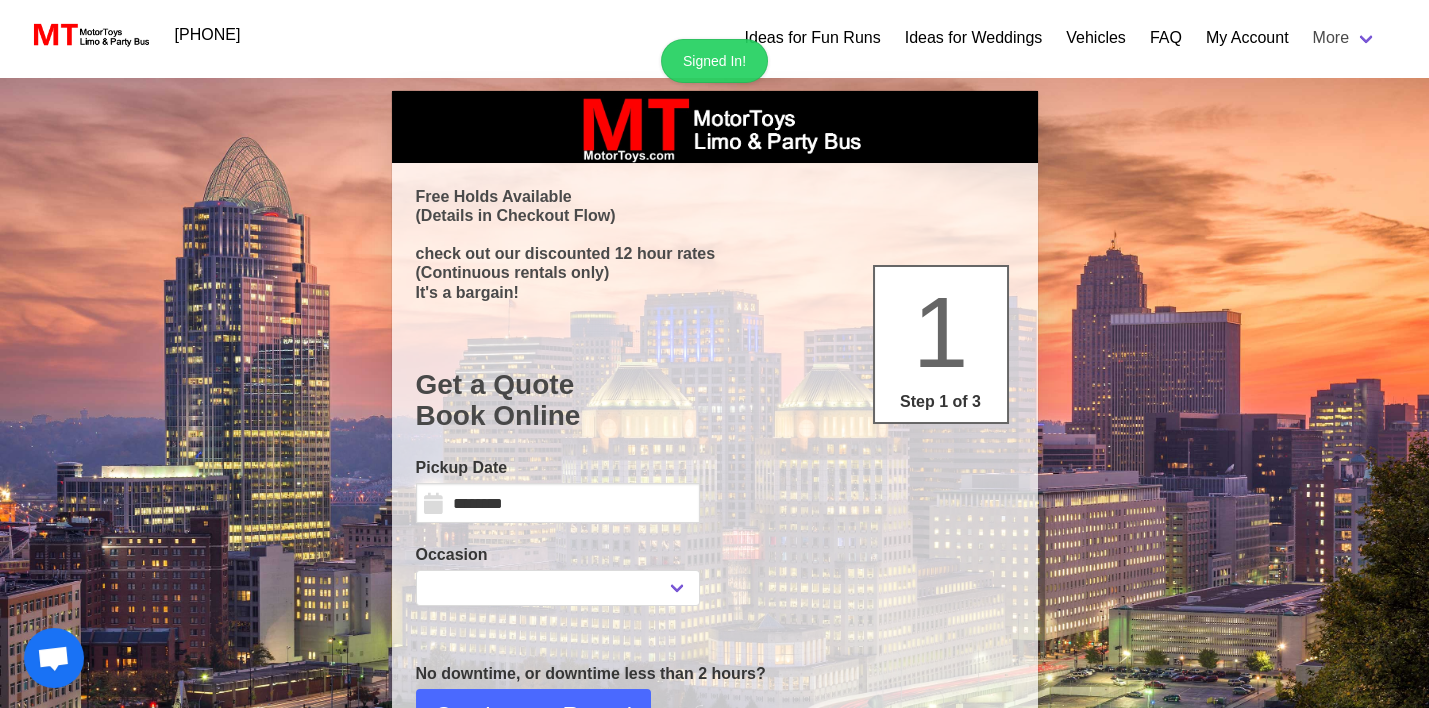 select 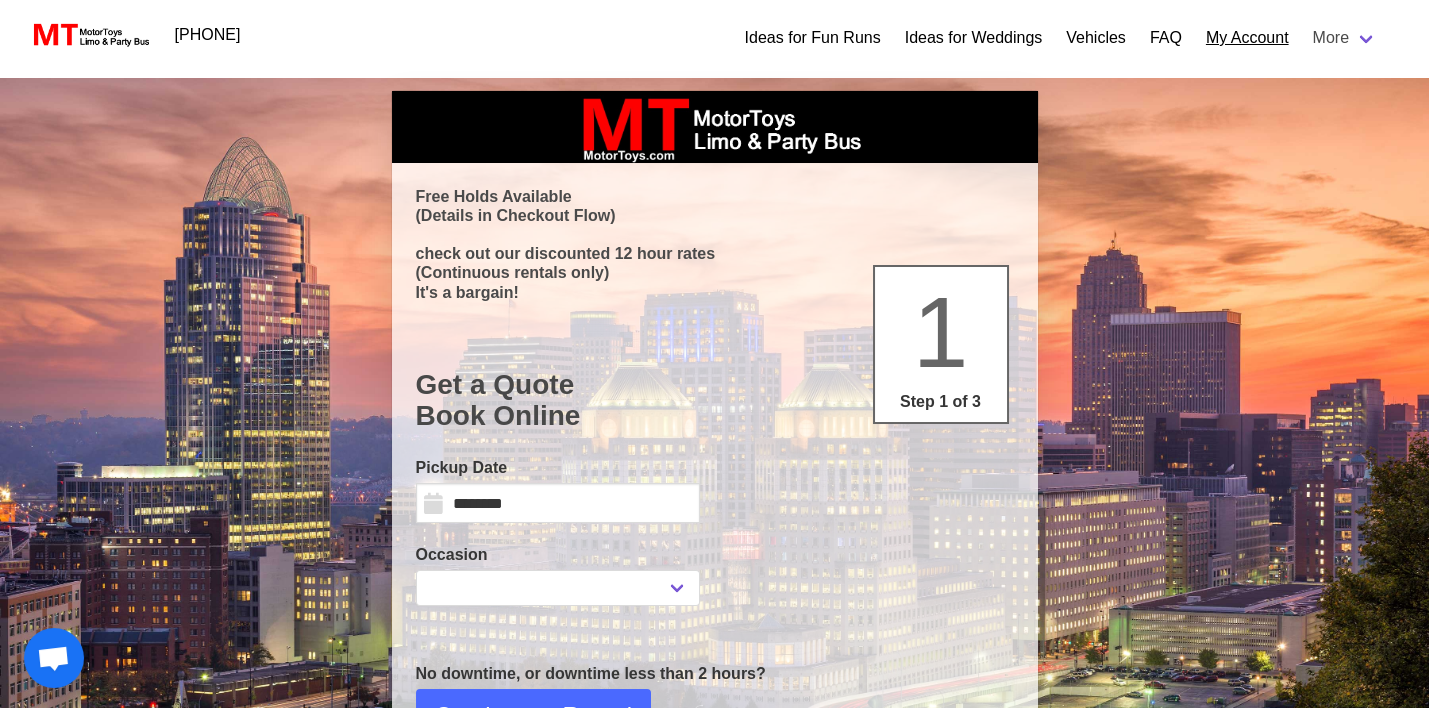 click on "My Account" at bounding box center [1247, 38] 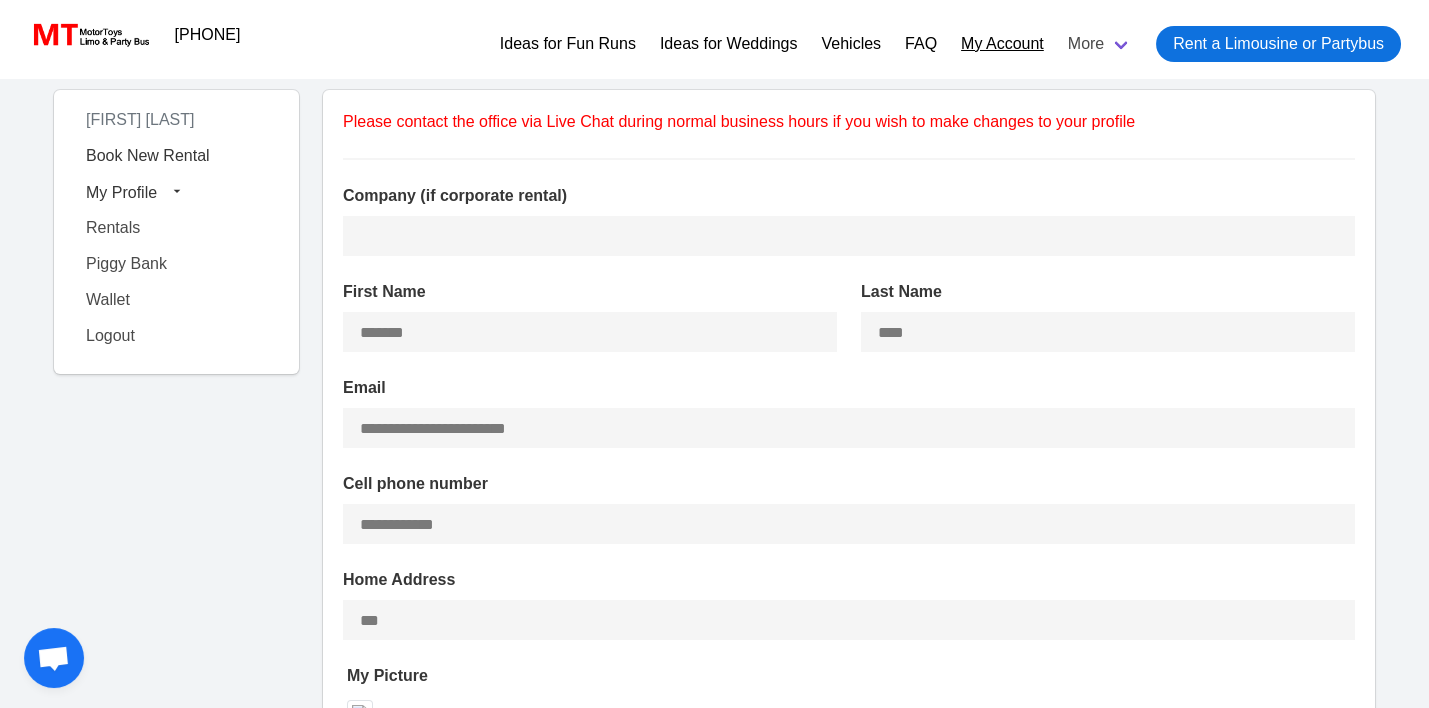 type on "**********" 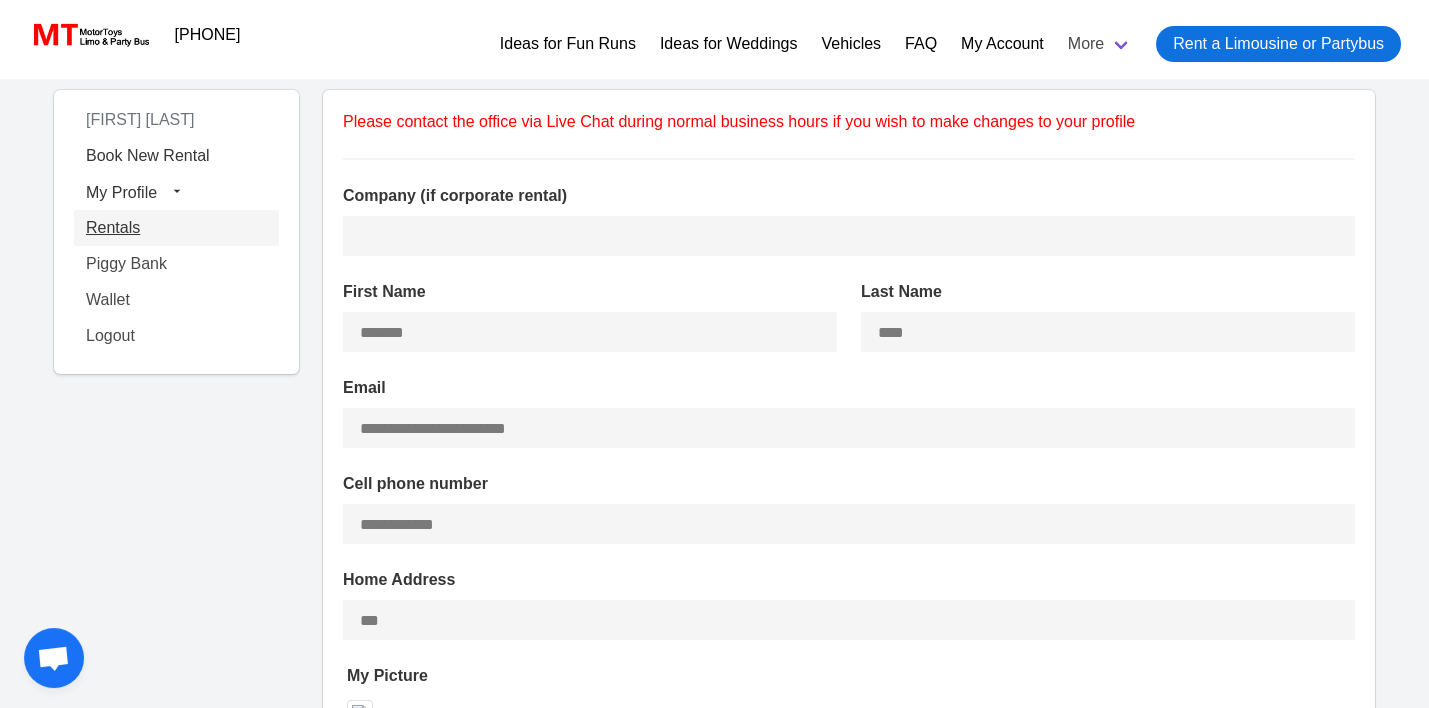 click on "Rentals" at bounding box center (176, 228) 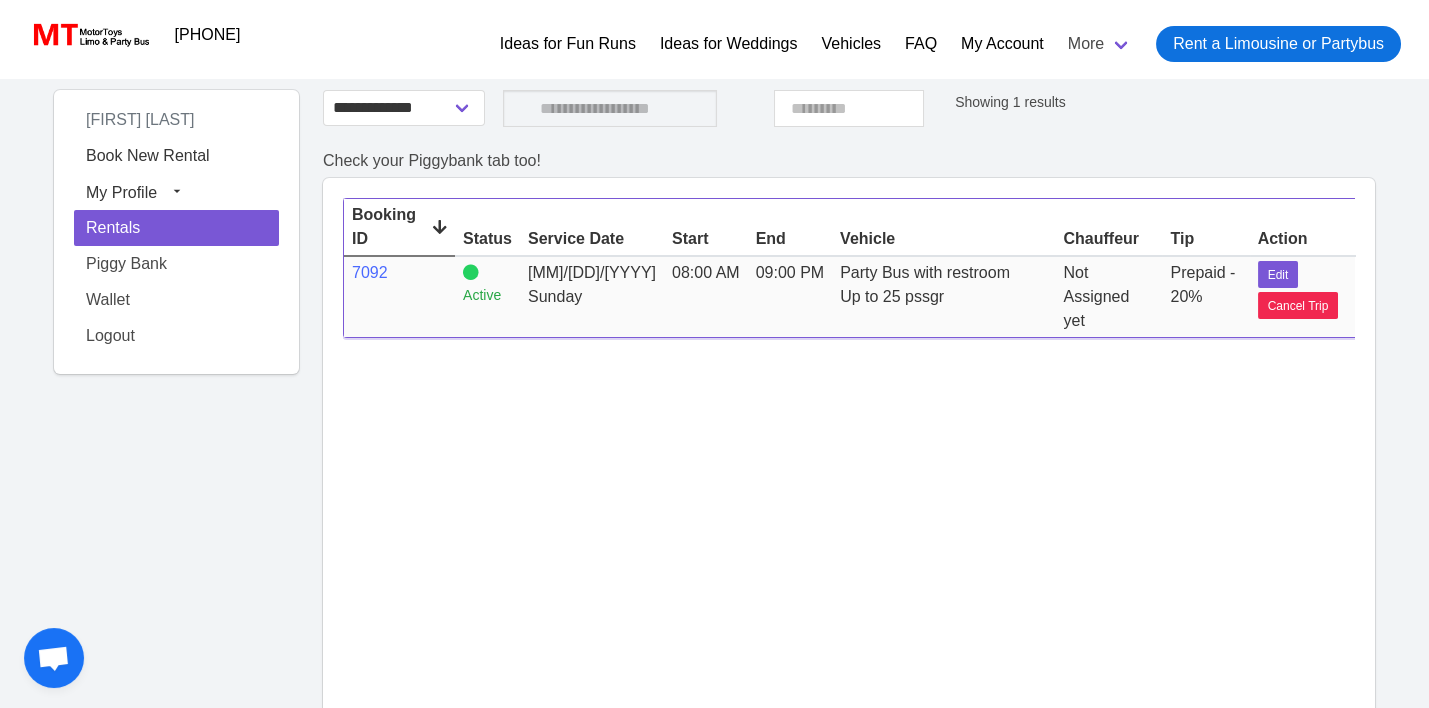click on "09:00 PM" at bounding box center (790, 297) 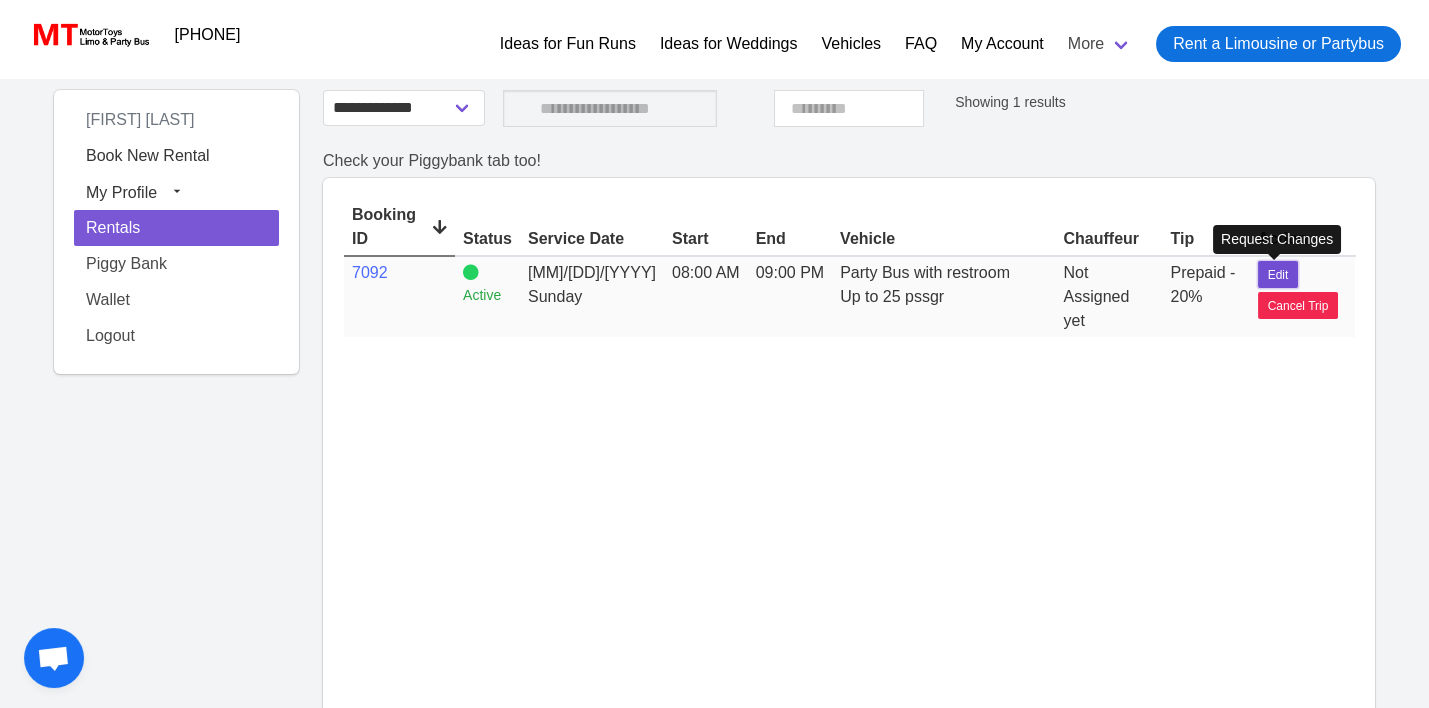 click on "Edit" at bounding box center [1278, 275] 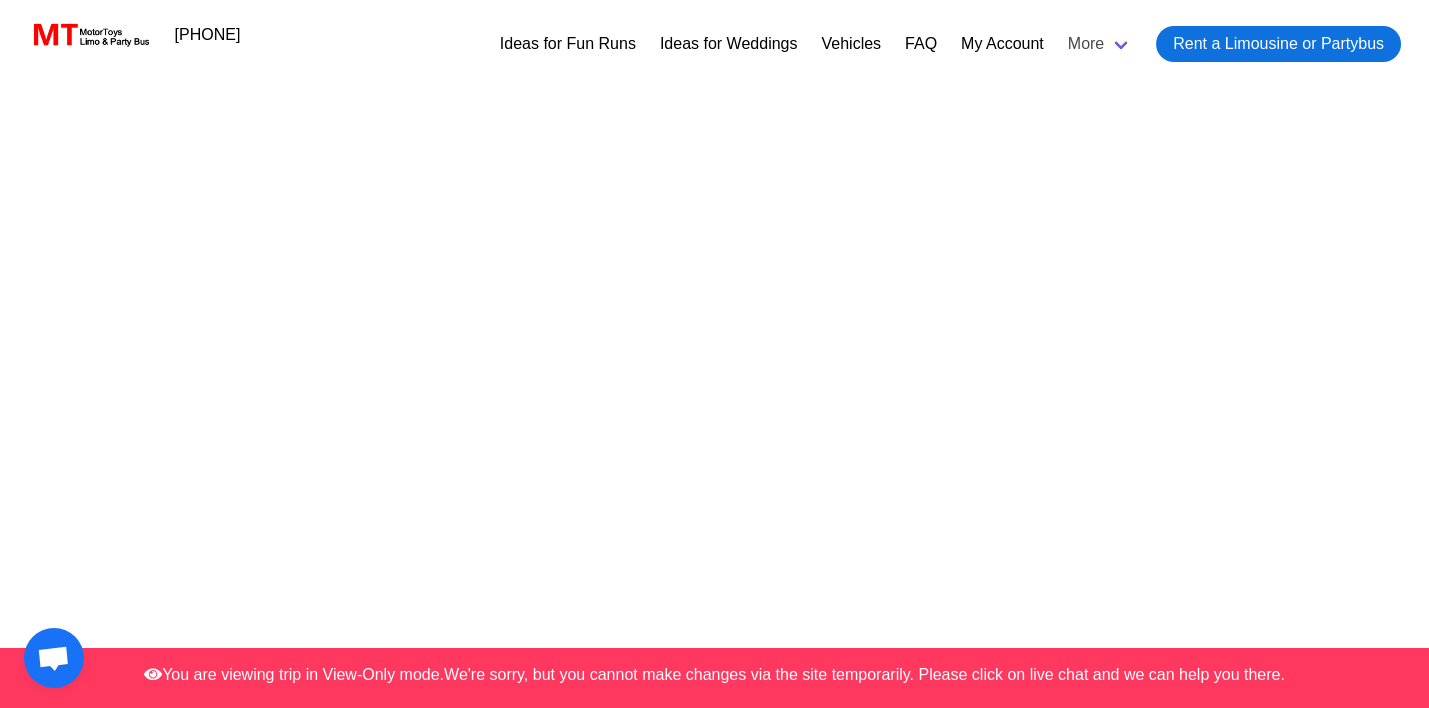 select on "**" 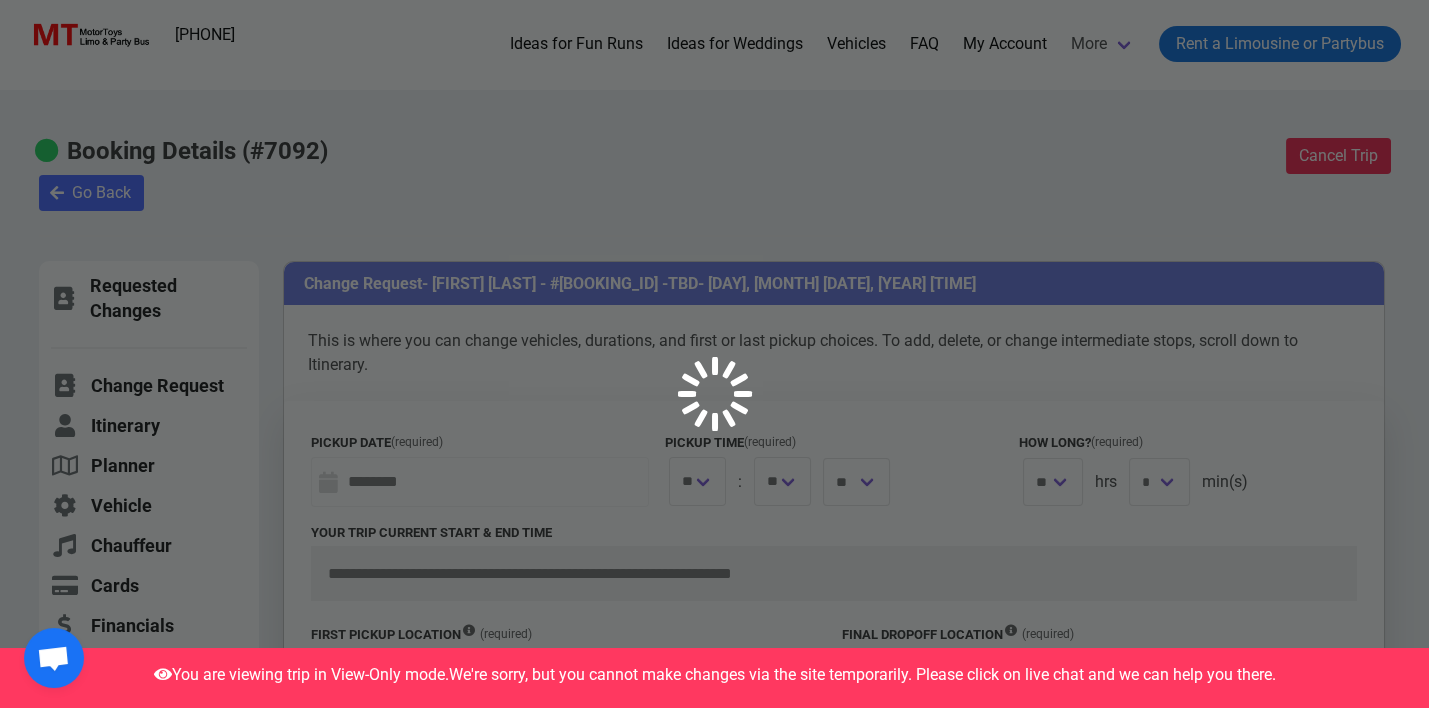 type on "********" 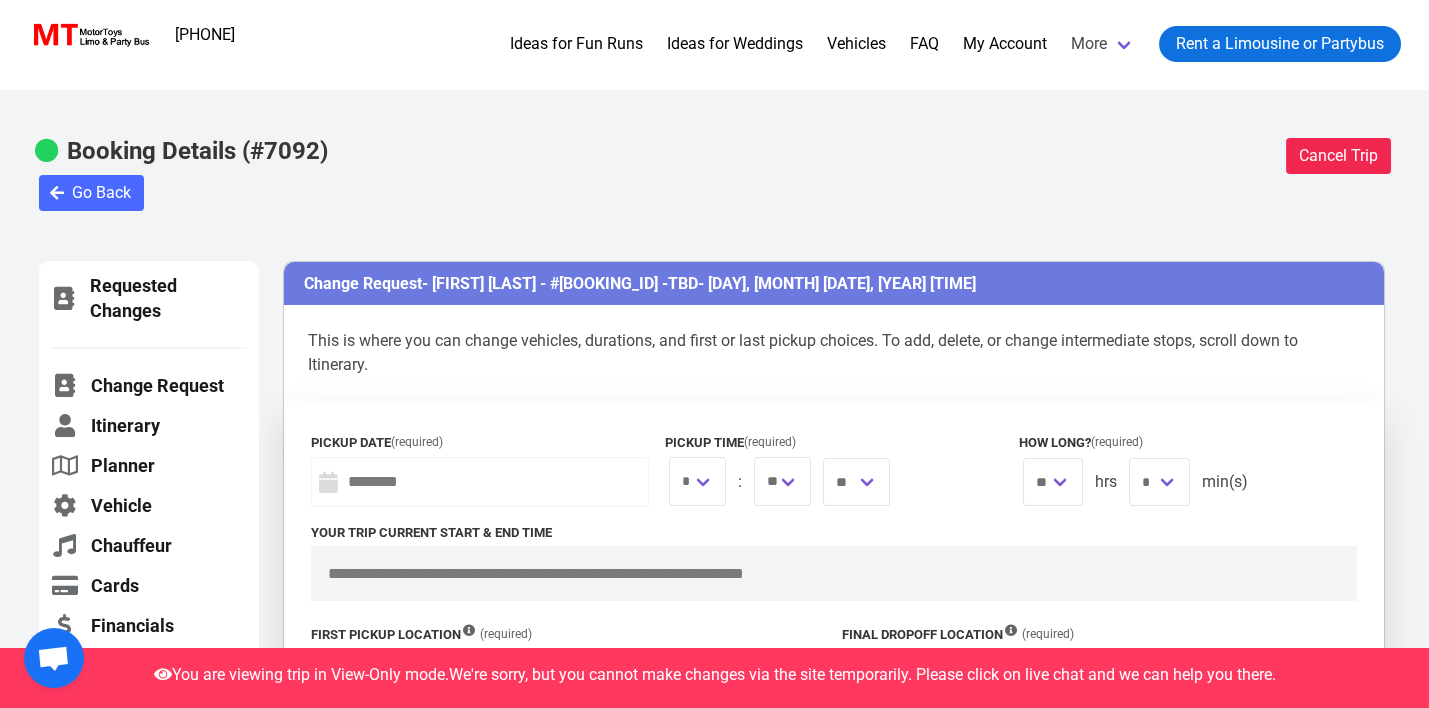 type on "**********" 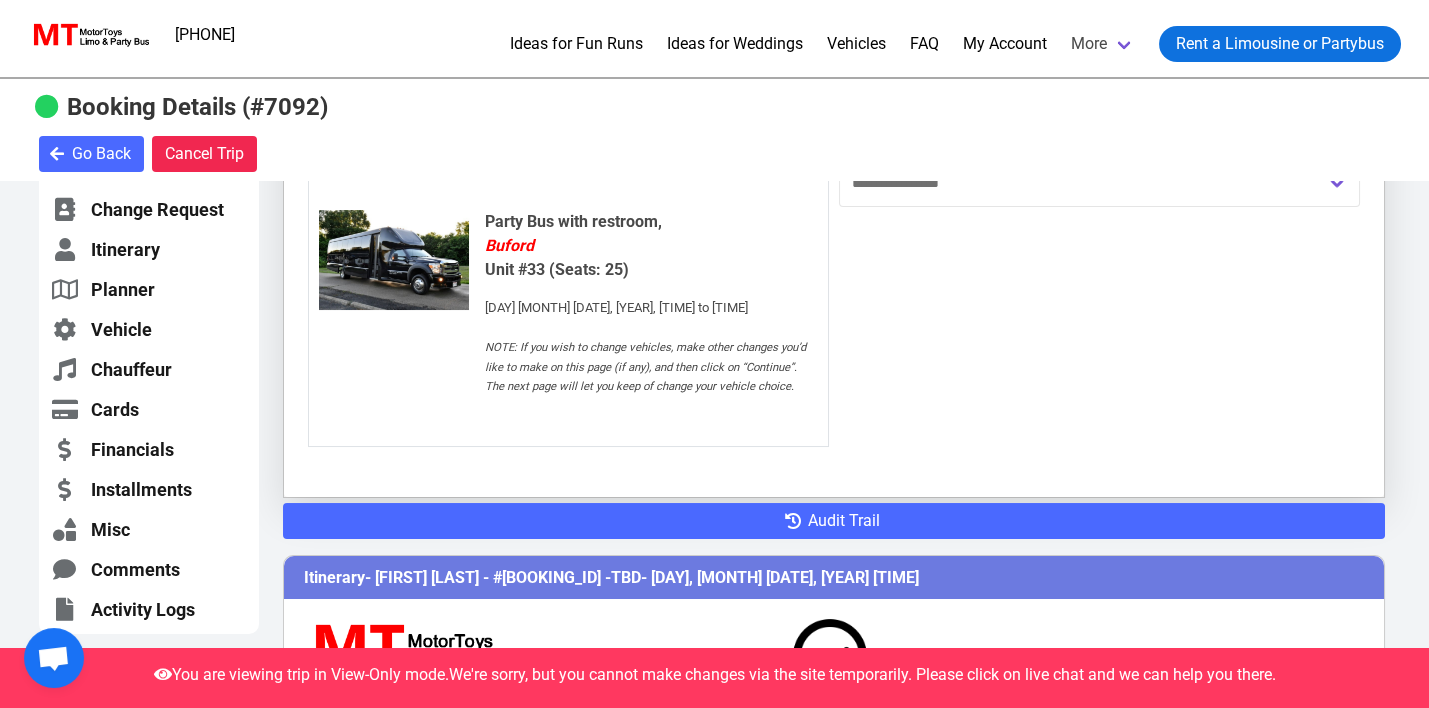 scroll, scrollTop: 565, scrollLeft: 0, axis: vertical 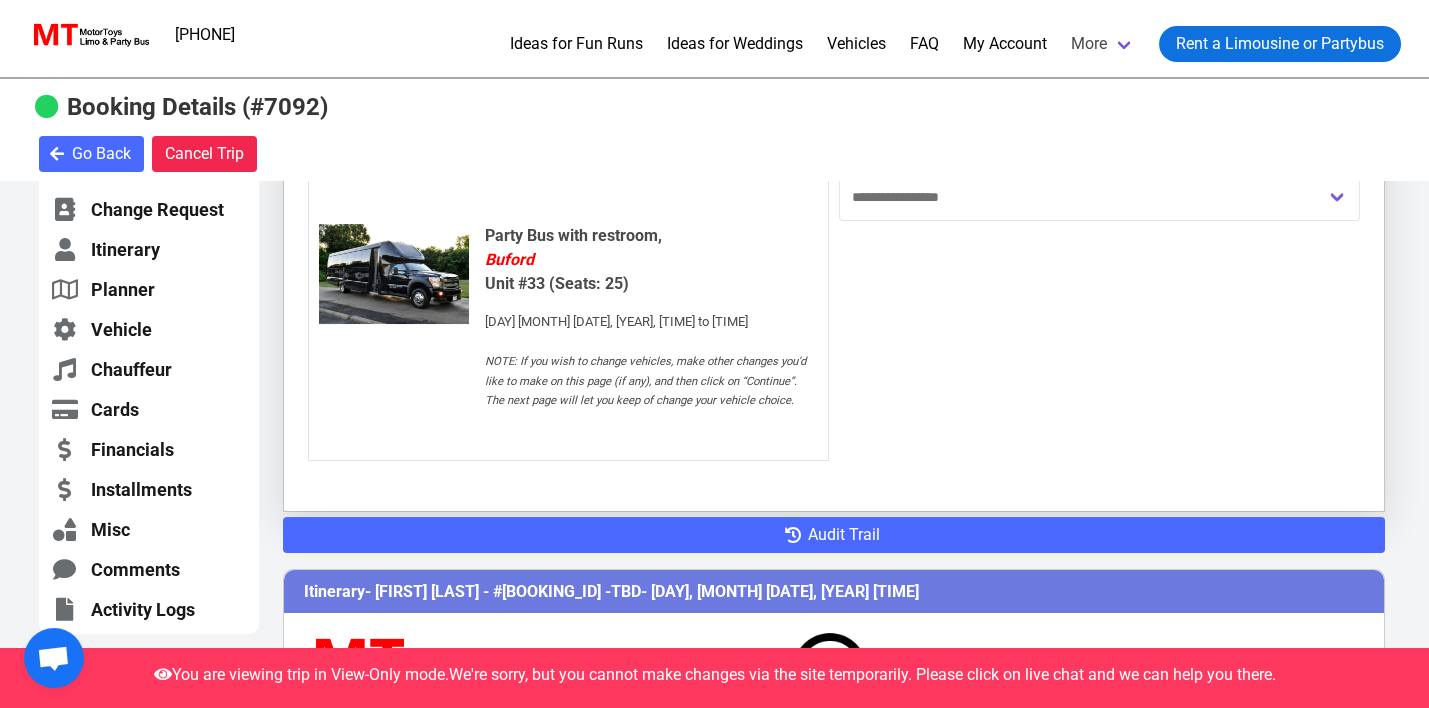 click at bounding box center [394, 274] 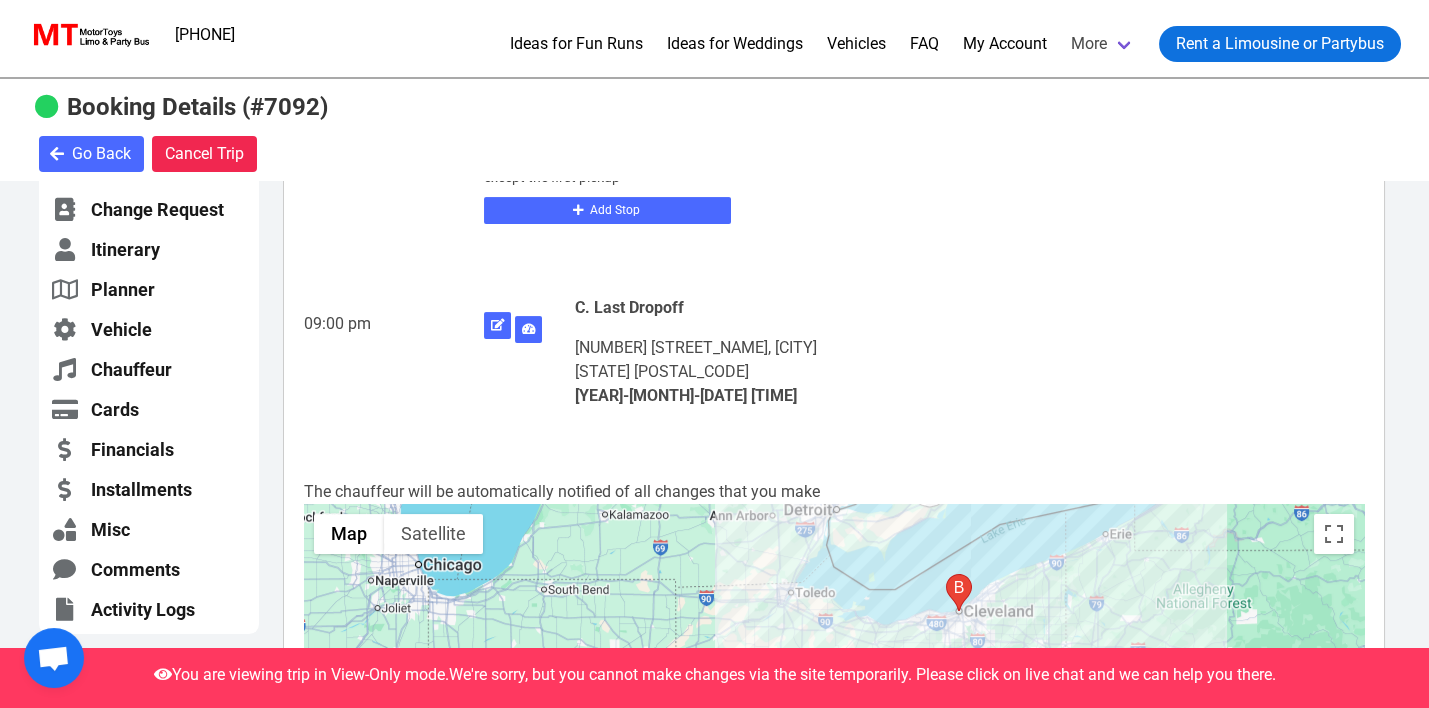 click on "Booking [BOOKING_ID]     Chauffeur  TBD         01. First Pickup : [NUMBER] [STREET_NAME] - [DAY], [MONTH] [DATE], [YEAR] [TIME]   Planned
[TIME]
[DAY], [MONTH] [DATE], [YEAR]   Actual           A. First Pickup     [NUMBER] [STREET_NAME], [CITY] [STATE] [POSTAL_CODE] [YEAR]-[MONTH]-[DATE] [TIME]     Intermediate Stops   N/A                                         B.  [BUSINESS_NAME] Field, [STREET_NAME], [CITY], [STATE], [COUNTRY]
by admin on [DAY], [MONTH] [DATE], [YEAR] [TIME]     We do not guarantee arrival times except the first pickup     Add Stop       [TIME]               C. Last Dropoff   [NUMBER] [STREET_NAME], [CITY] [STATE] [POSTAL_CODE] [YEAR]-[MONTH]-[DATE] [TIME]         03. Last Stop : [NUMBER] [STREET_NAME] - [DAY], [MONTH] [DATE], [YEAR] [TIME]   The chauffeur will be automatically notified of all changes that you make   ← Move left → Move right ↑ Move up ↓ Move down + Zoom in - Zoom out Home Jump left by [PERCENT]% End Jump right by [PERCENT]% Page Up Jump up by [PERCENT]% Page Down Jump down by [PERCENT]% Map Labels" at bounding box center [834, 376] 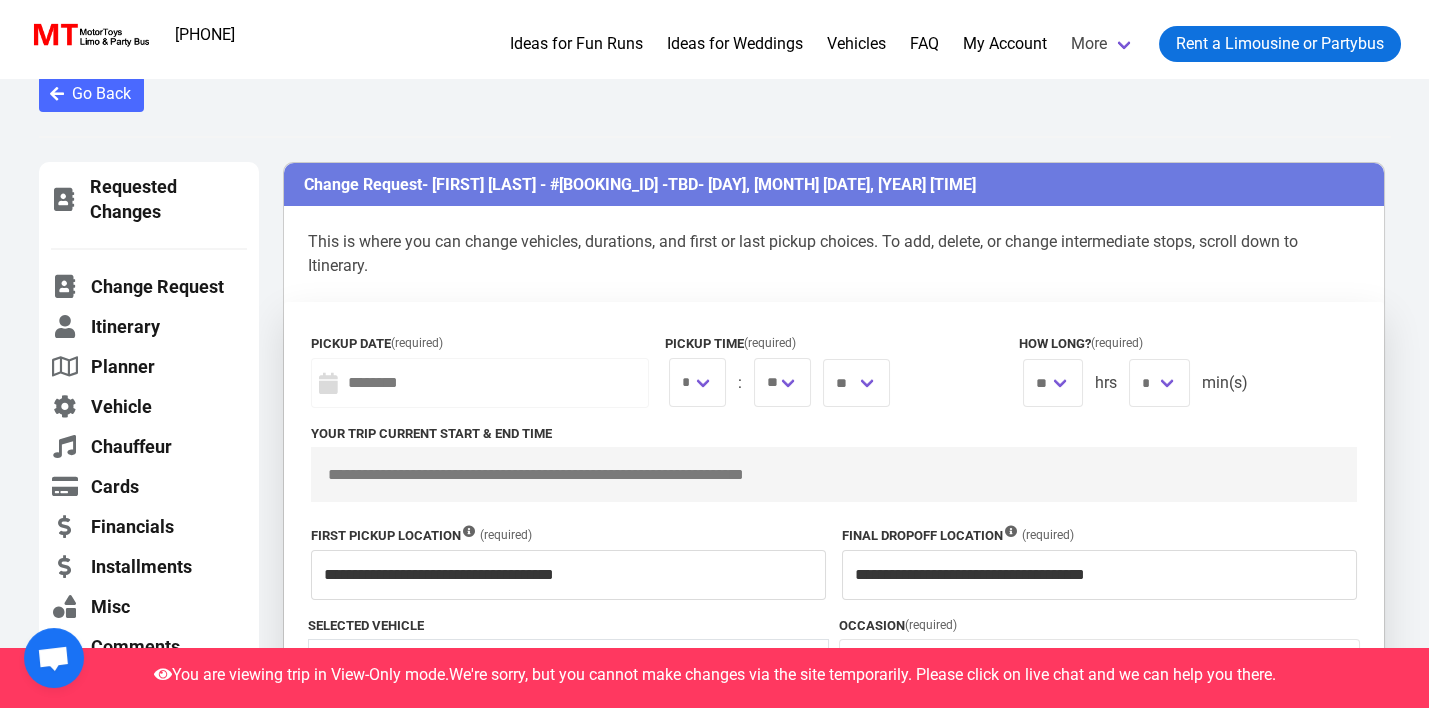 scroll, scrollTop: 49, scrollLeft: 0, axis: vertical 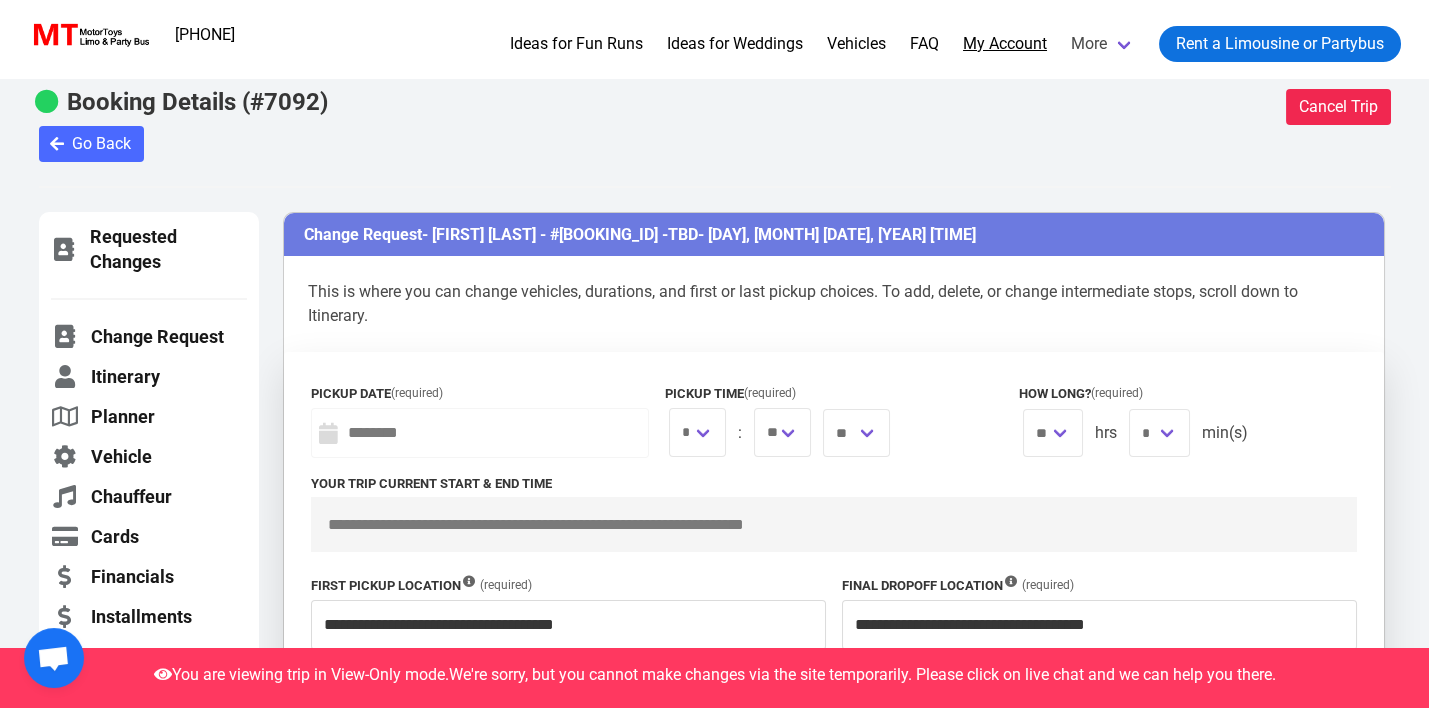 click on "My Account" at bounding box center [1005, 44] 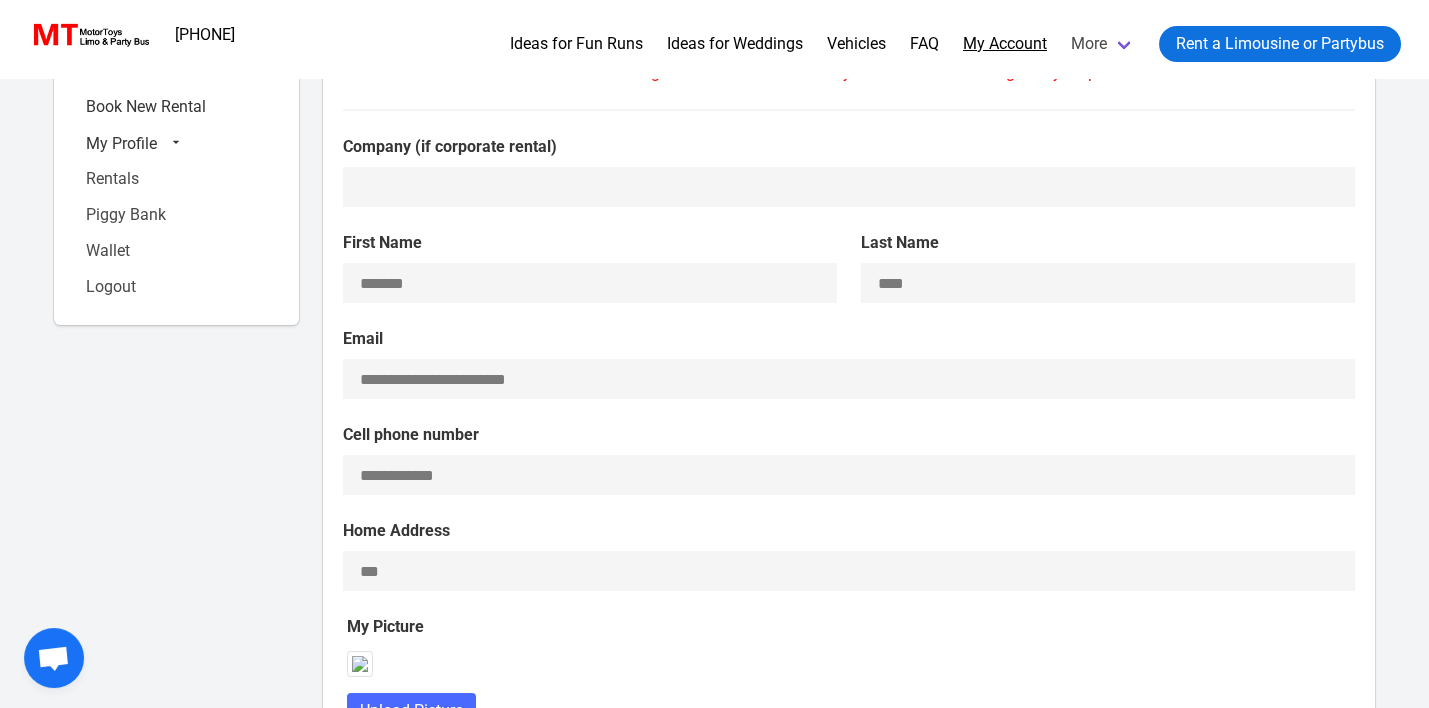 type on "**********" 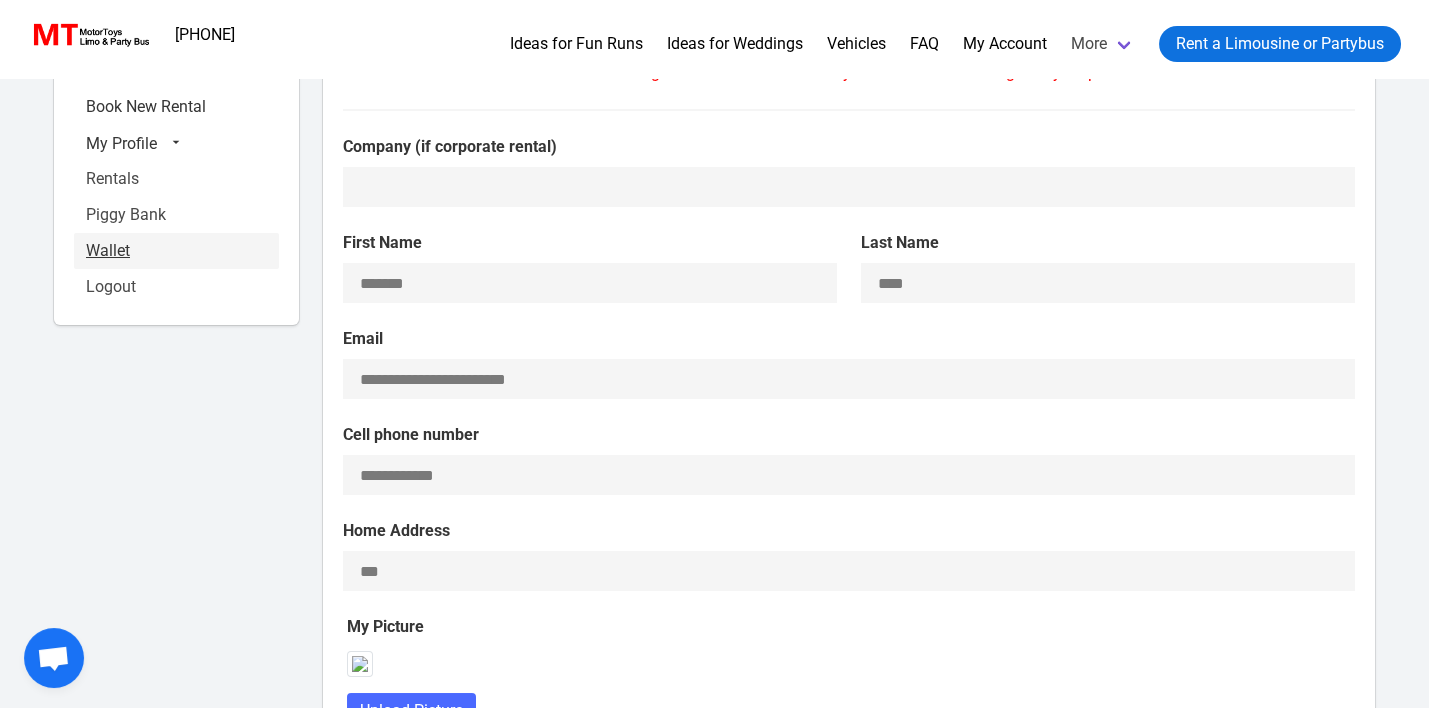 click on "Wallet" at bounding box center (176, 251) 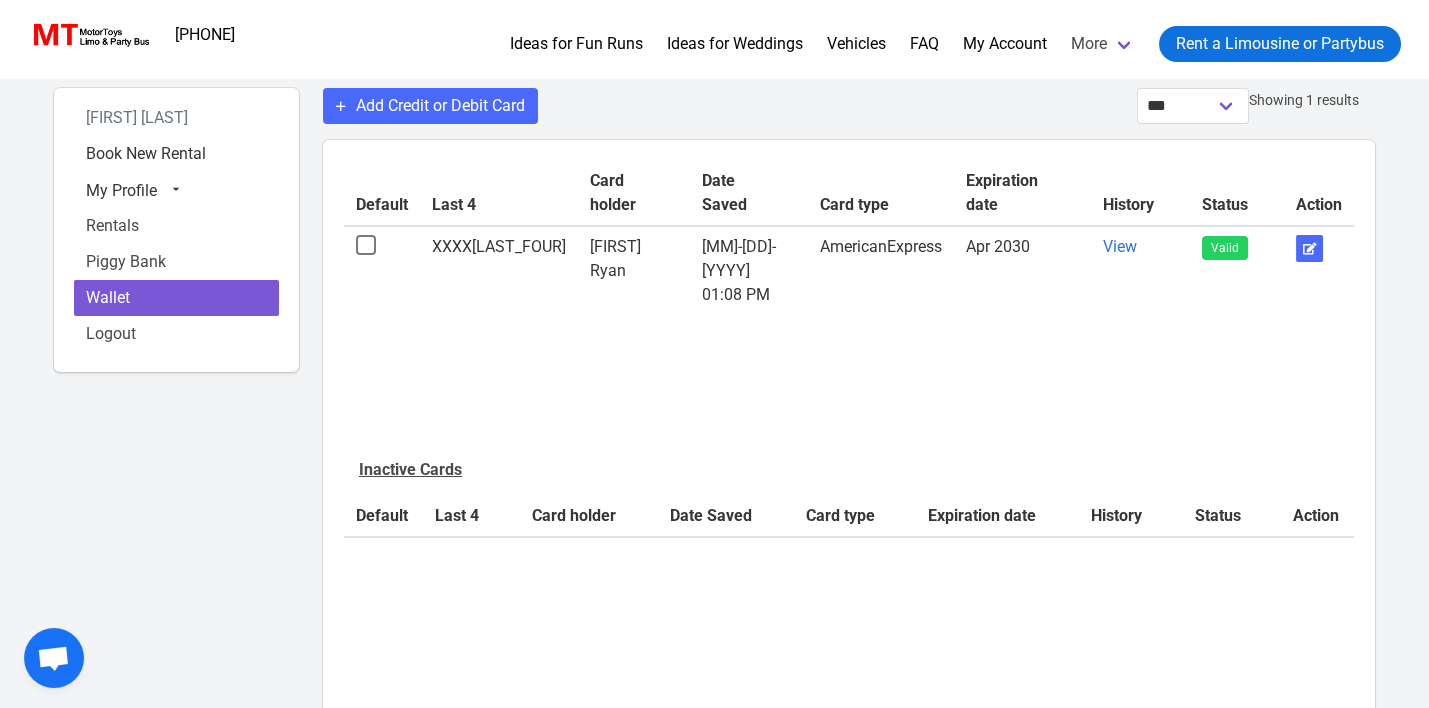 scroll, scrollTop: 0, scrollLeft: 0, axis: both 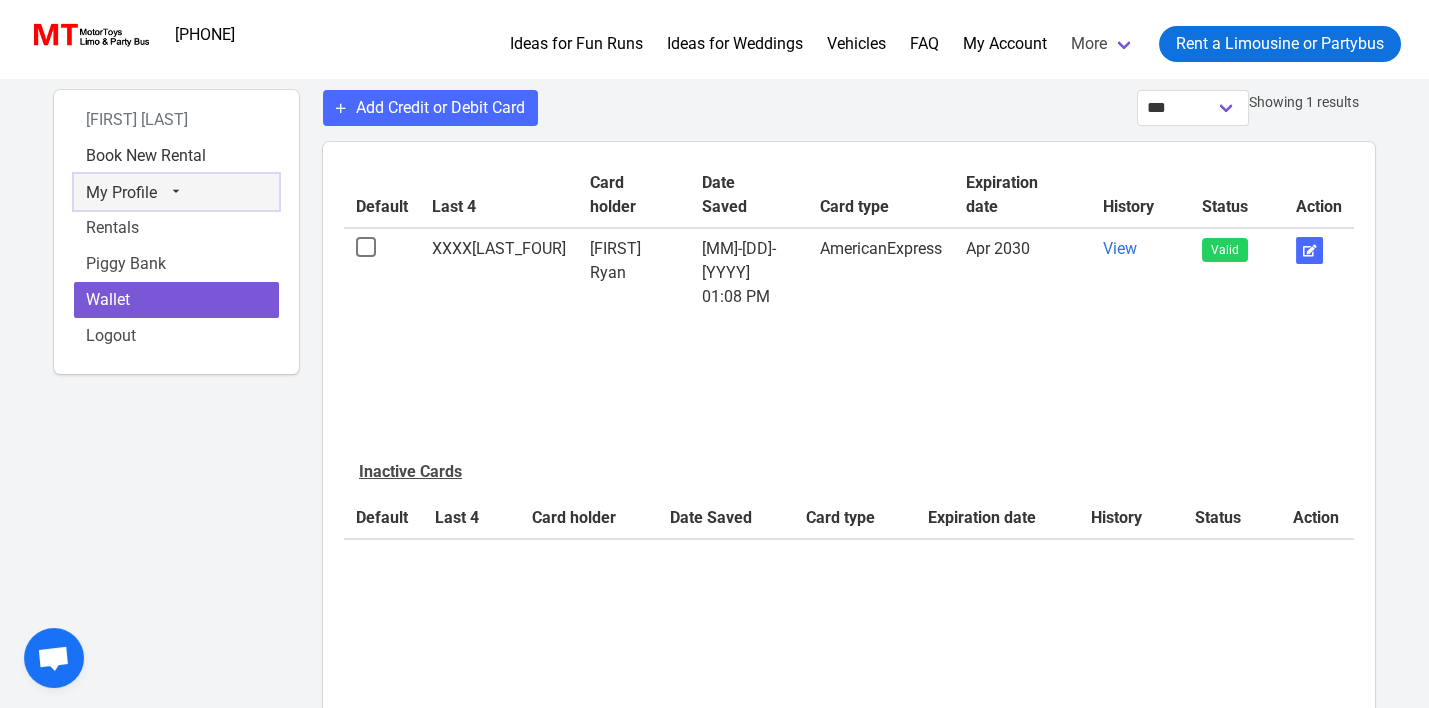 click on "My Profile" at bounding box center [121, 191] 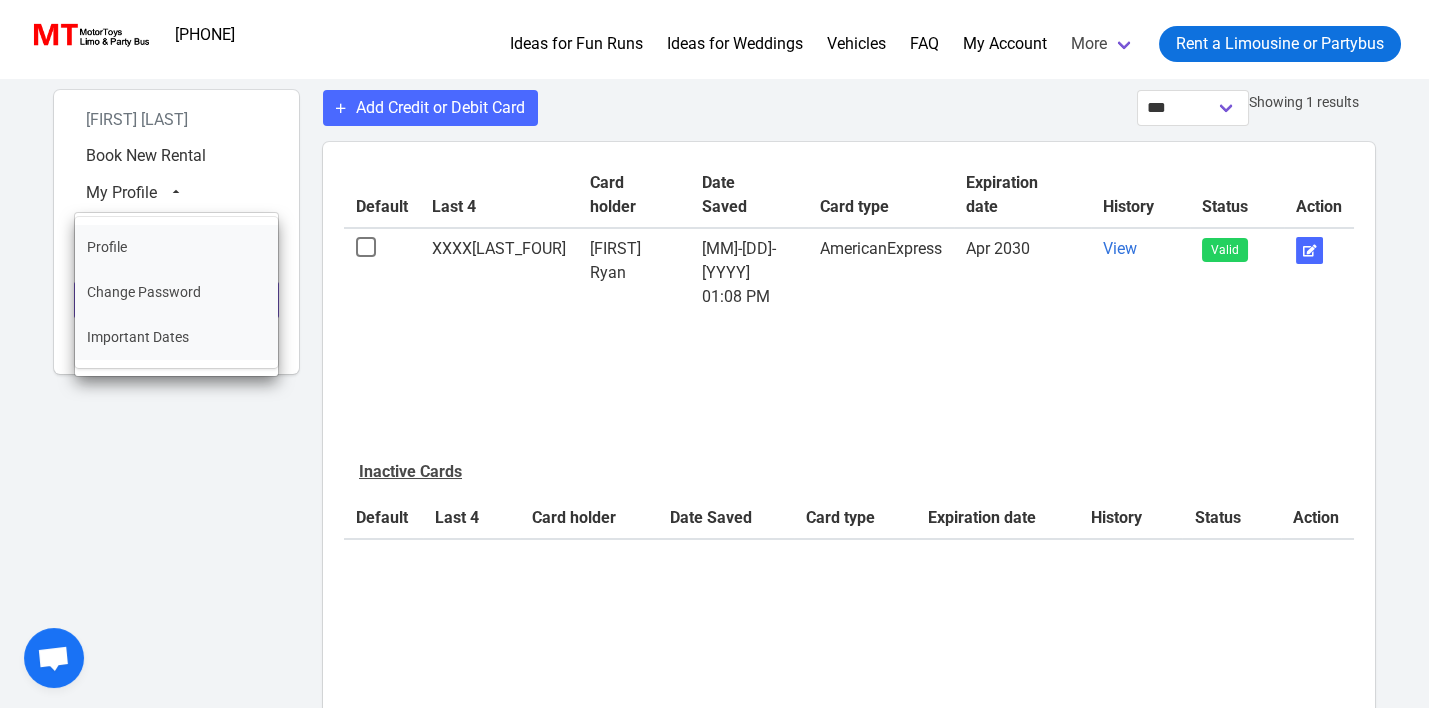 click on "**********" at bounding box center (714, 489) 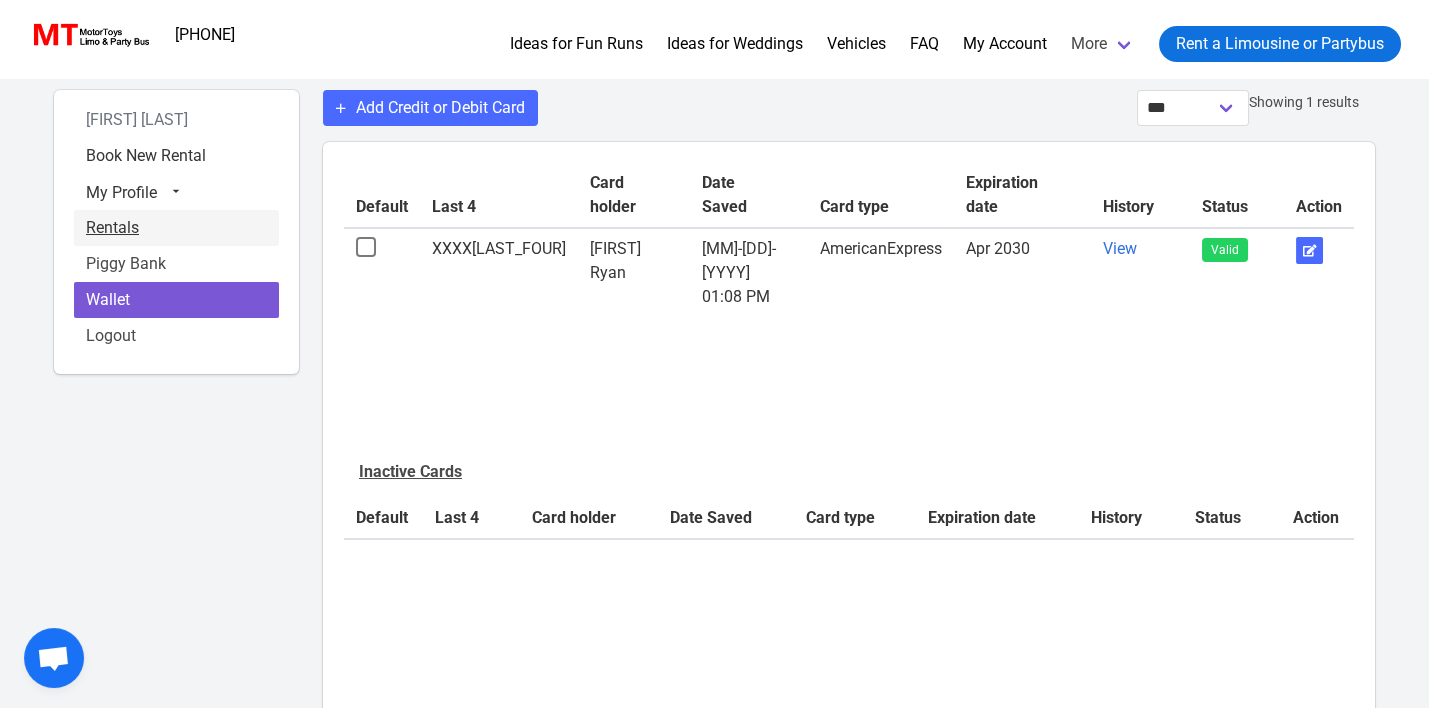 click on "Rentals" at bounding box center [176, 228] 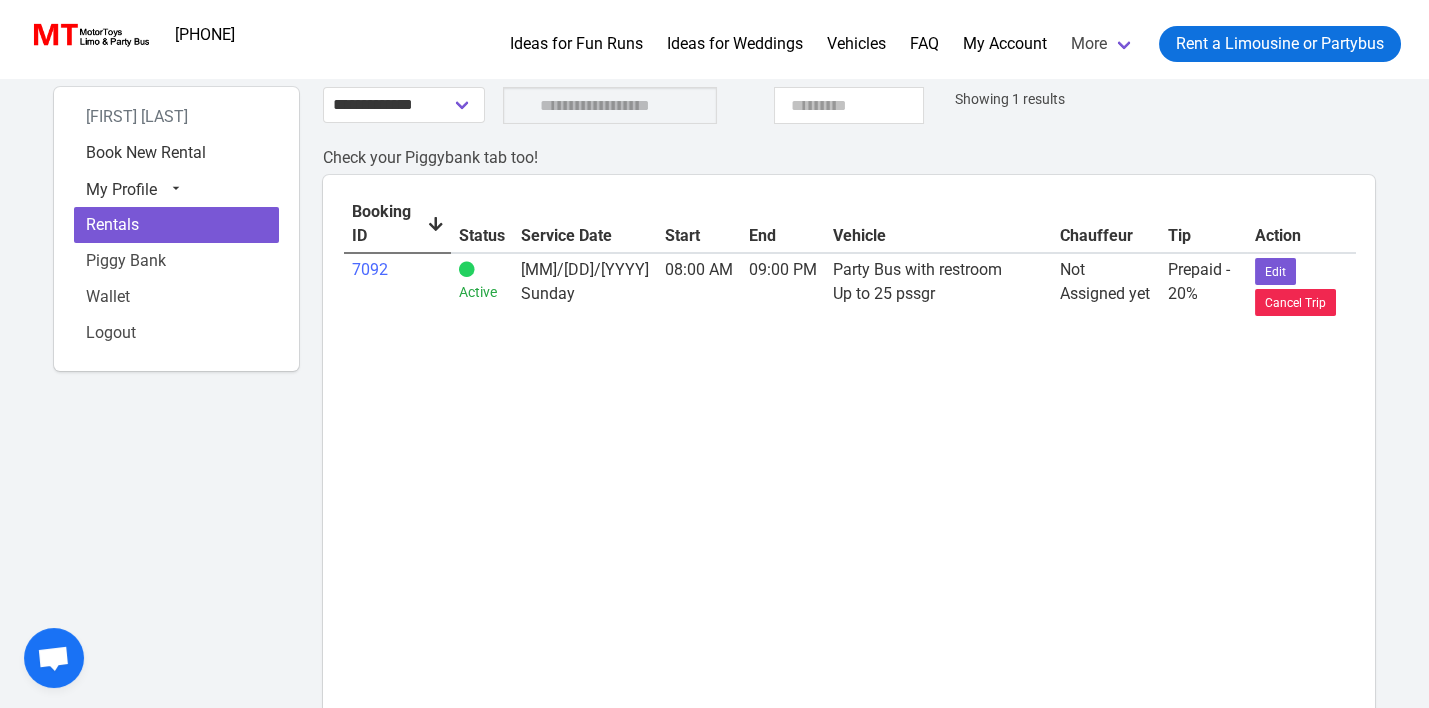 scroll, scrollTop: 0, scrollLeft: 0, axis: both 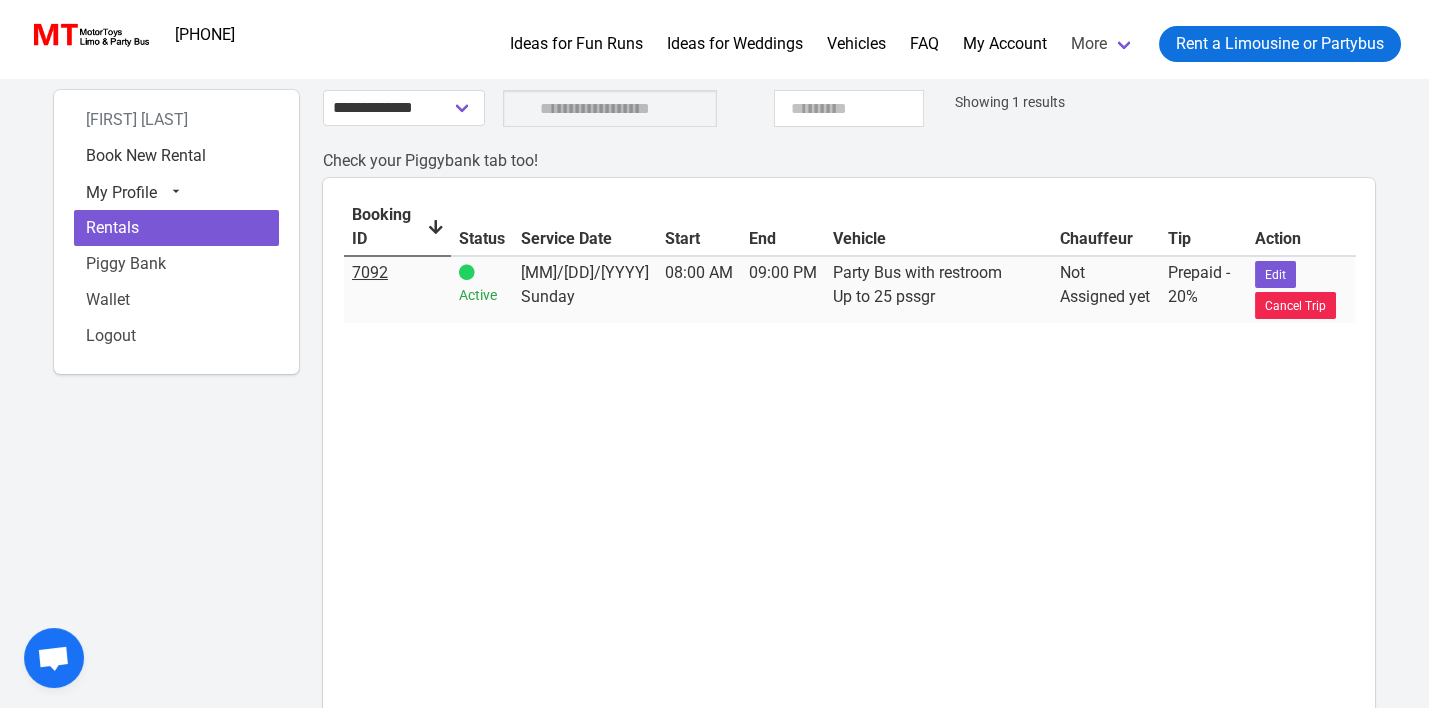 click on "7092" at bounding box center (370, 272) 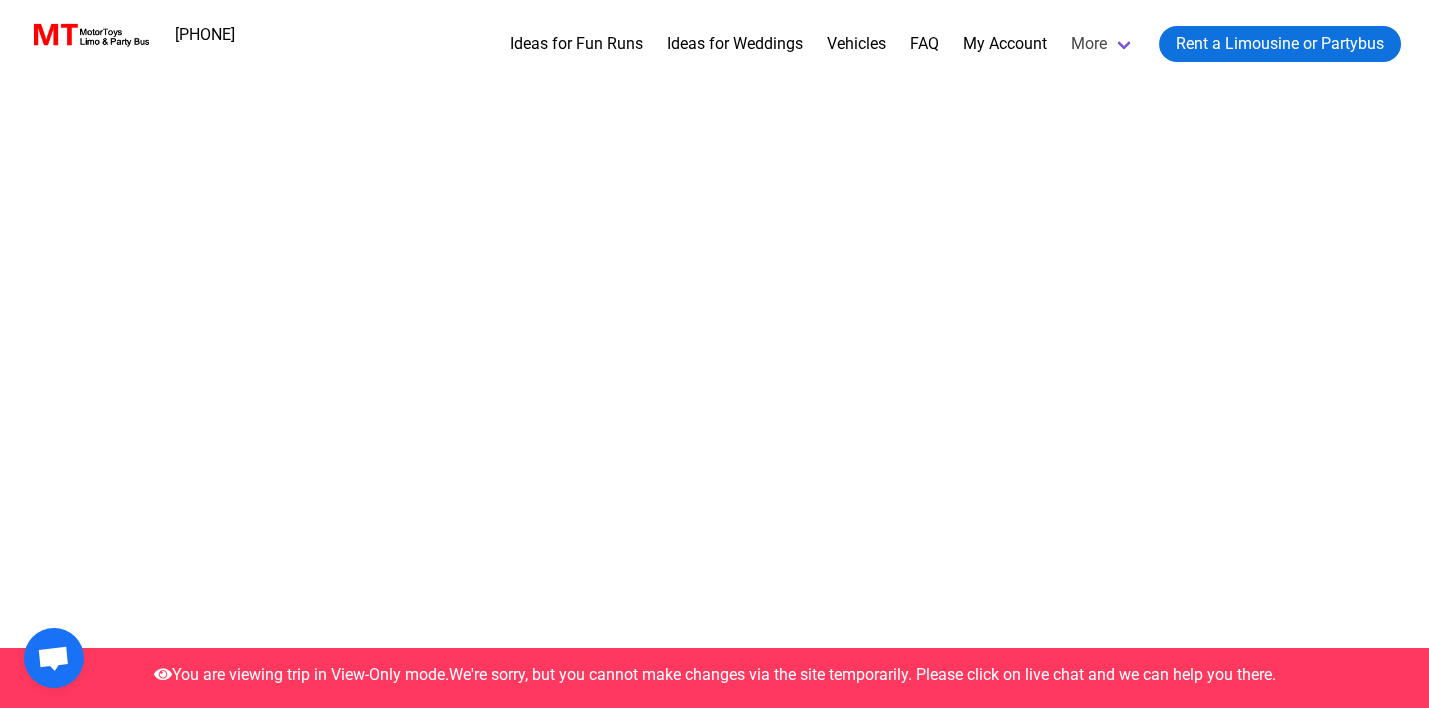 select on "**" 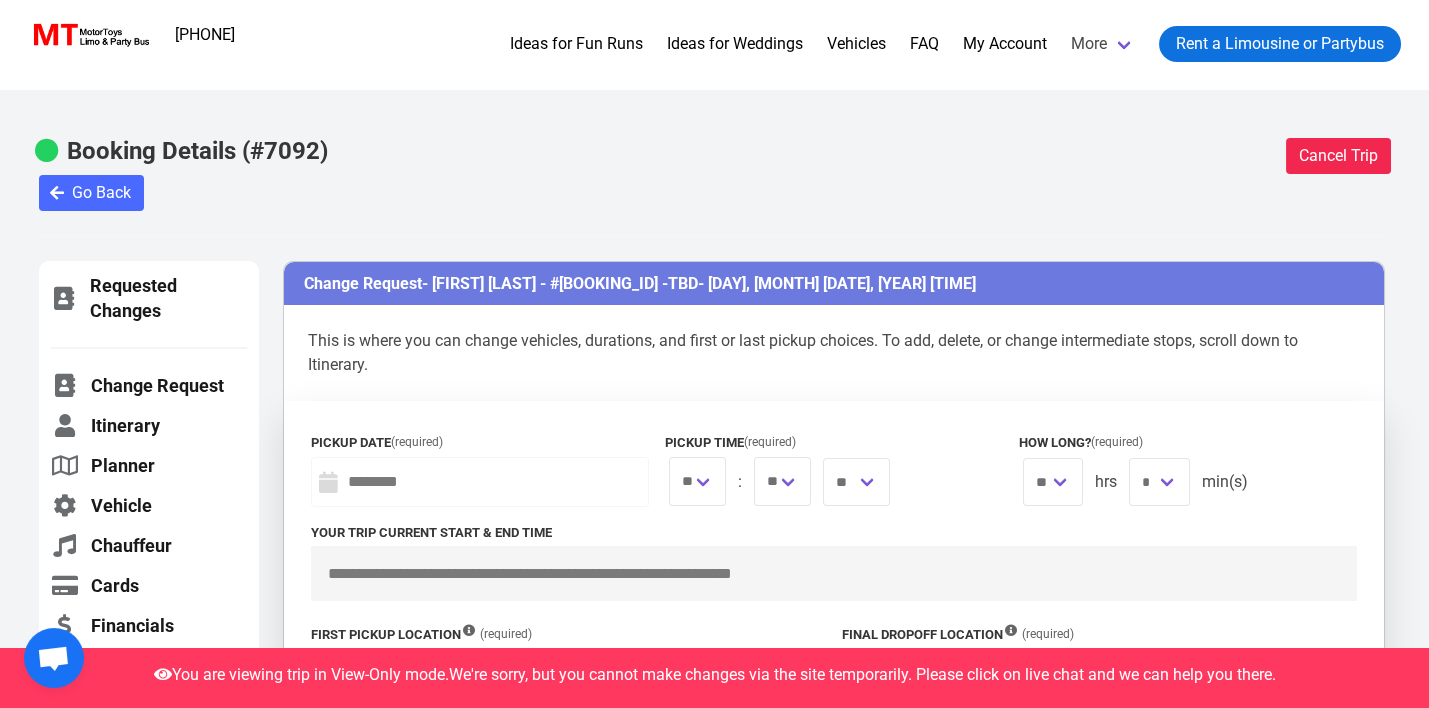 type on "********" 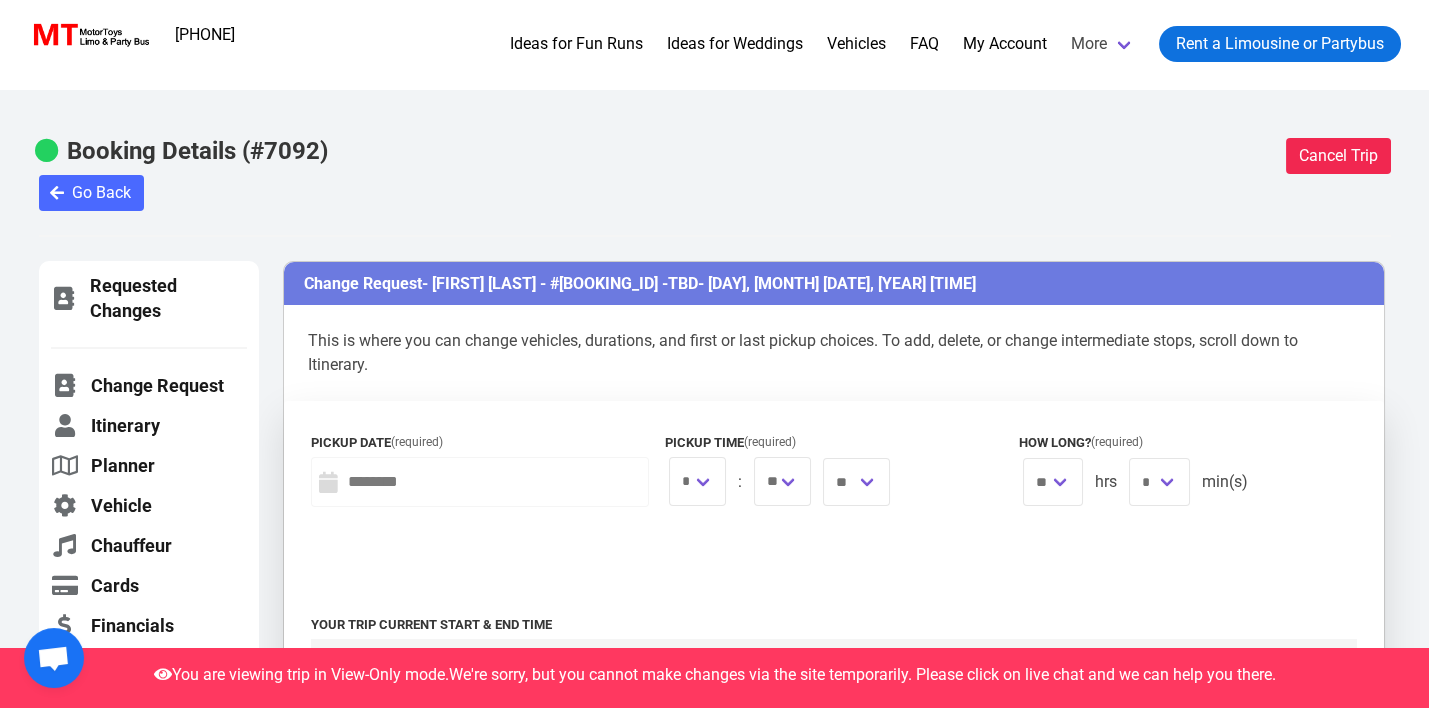 type on "**********" 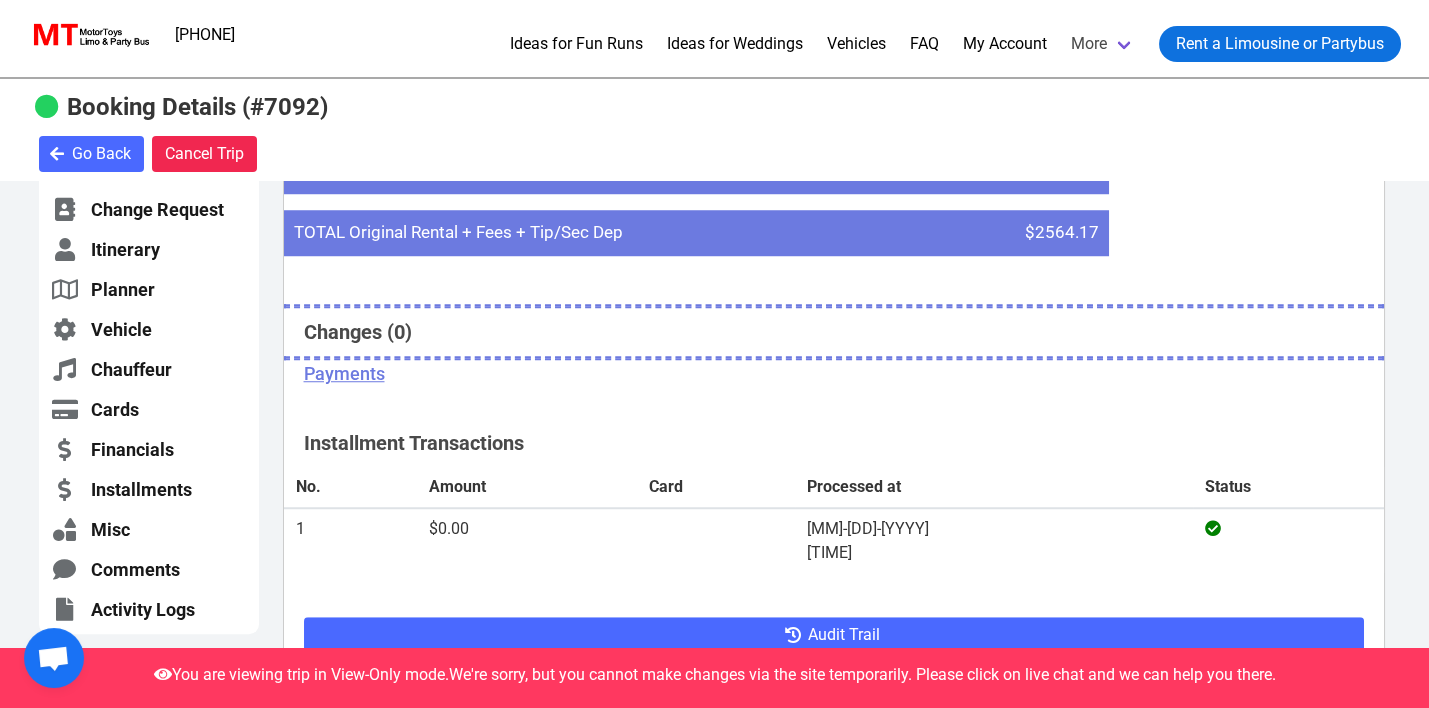 scroll, scrollTop: 5471, scrollLeft: 0, axis: vertical 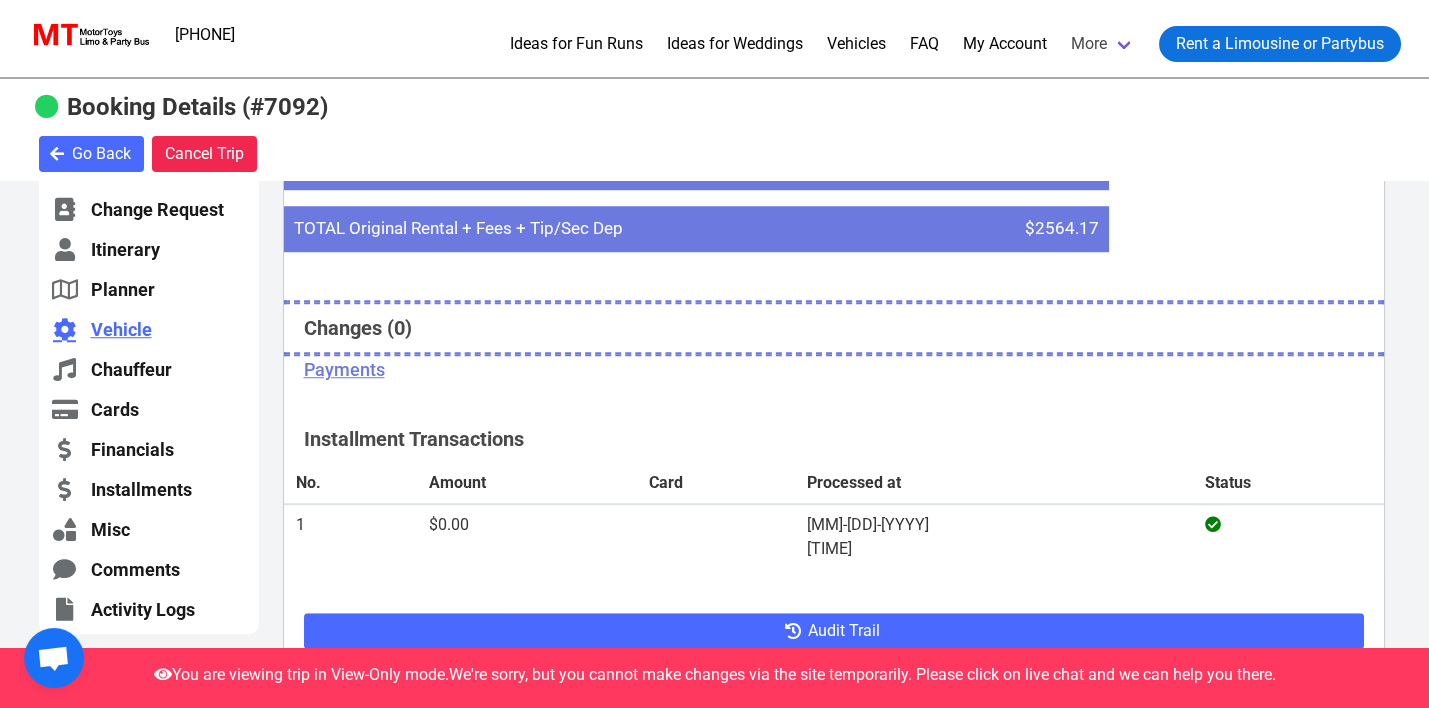 click on "Vehicle" at bounding box center [149, 329] 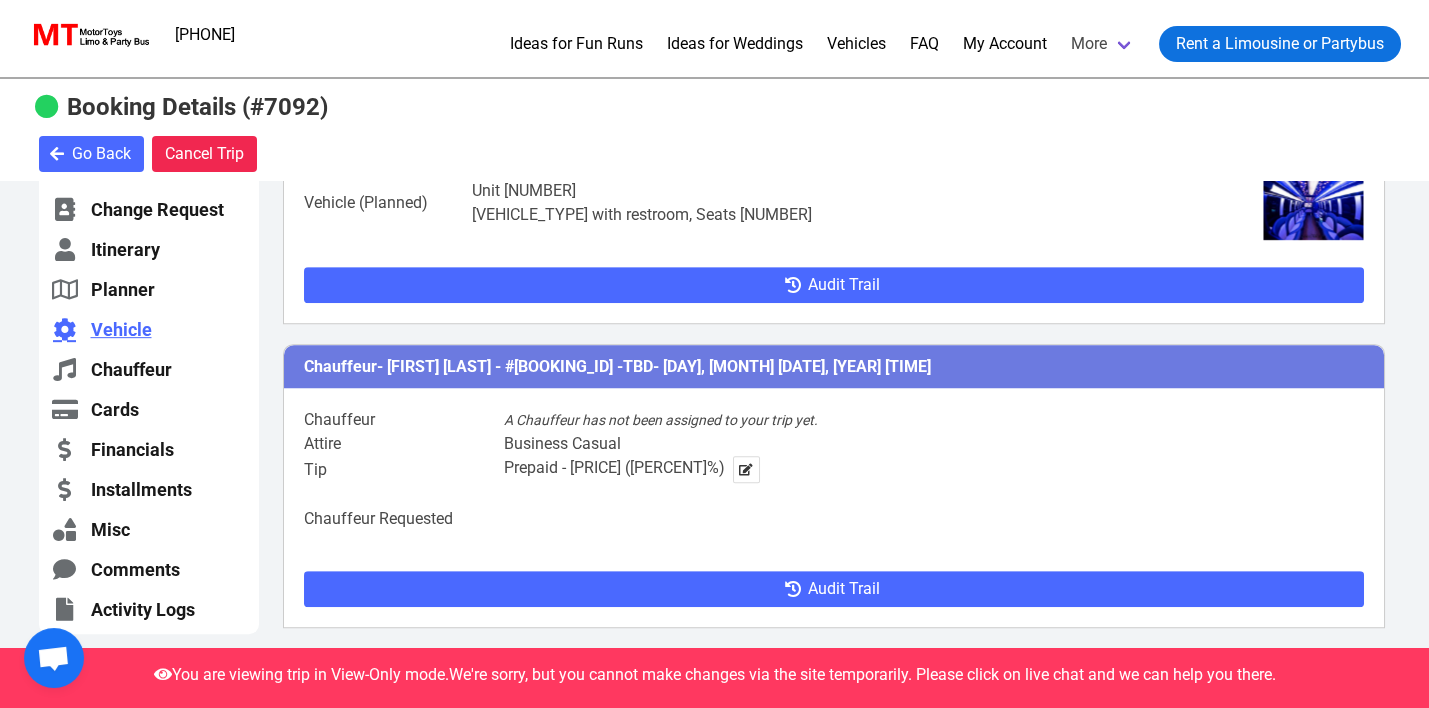 scroll, scrollTop: 3392, scrollLeft: 0, axis: vertical 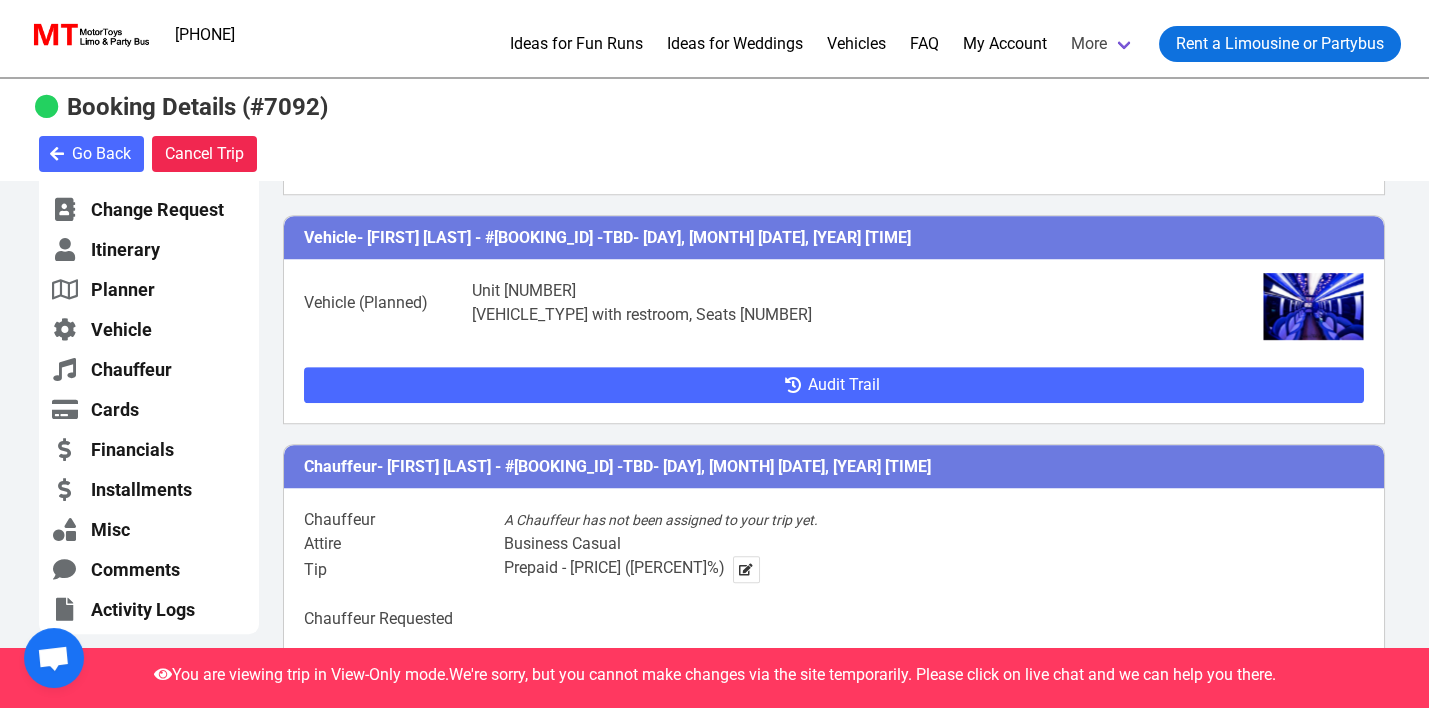 click at bounding box center [1314, 306] 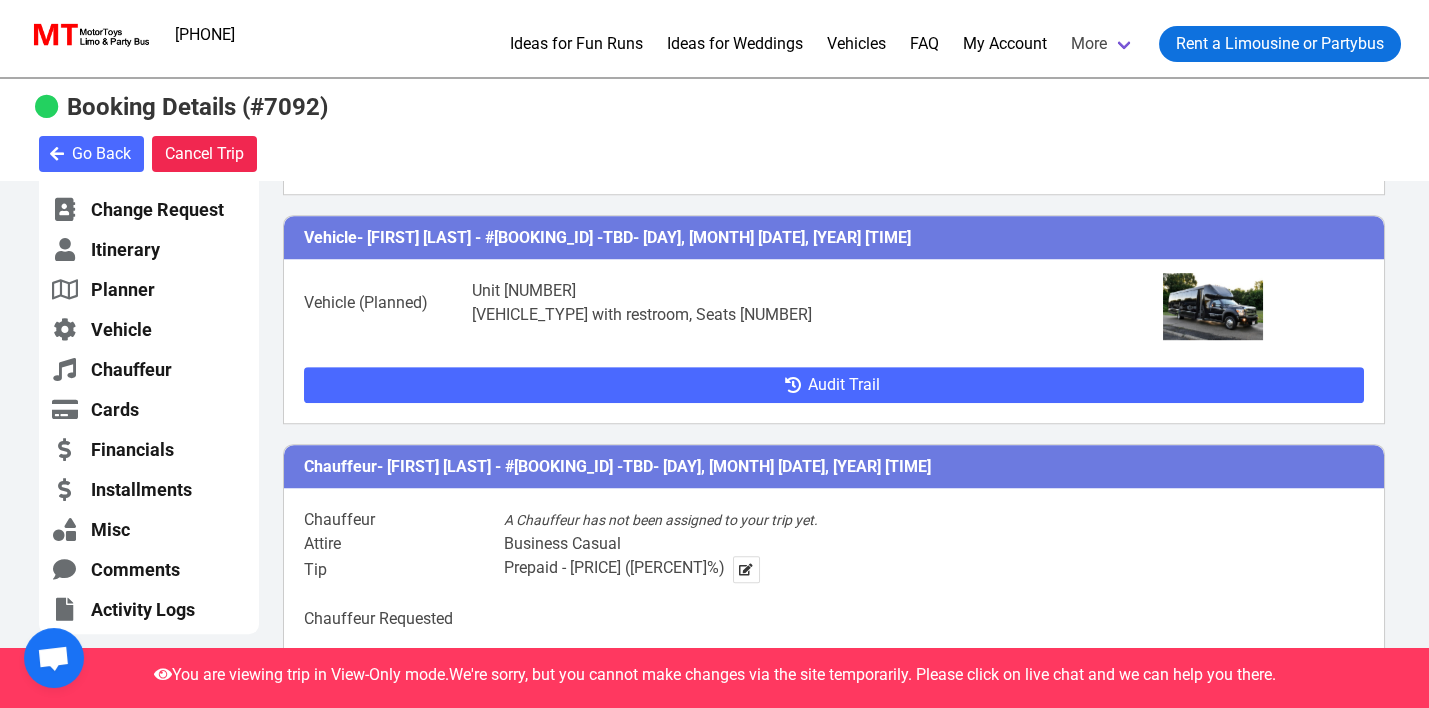 click at bounding box center (1213, 306) 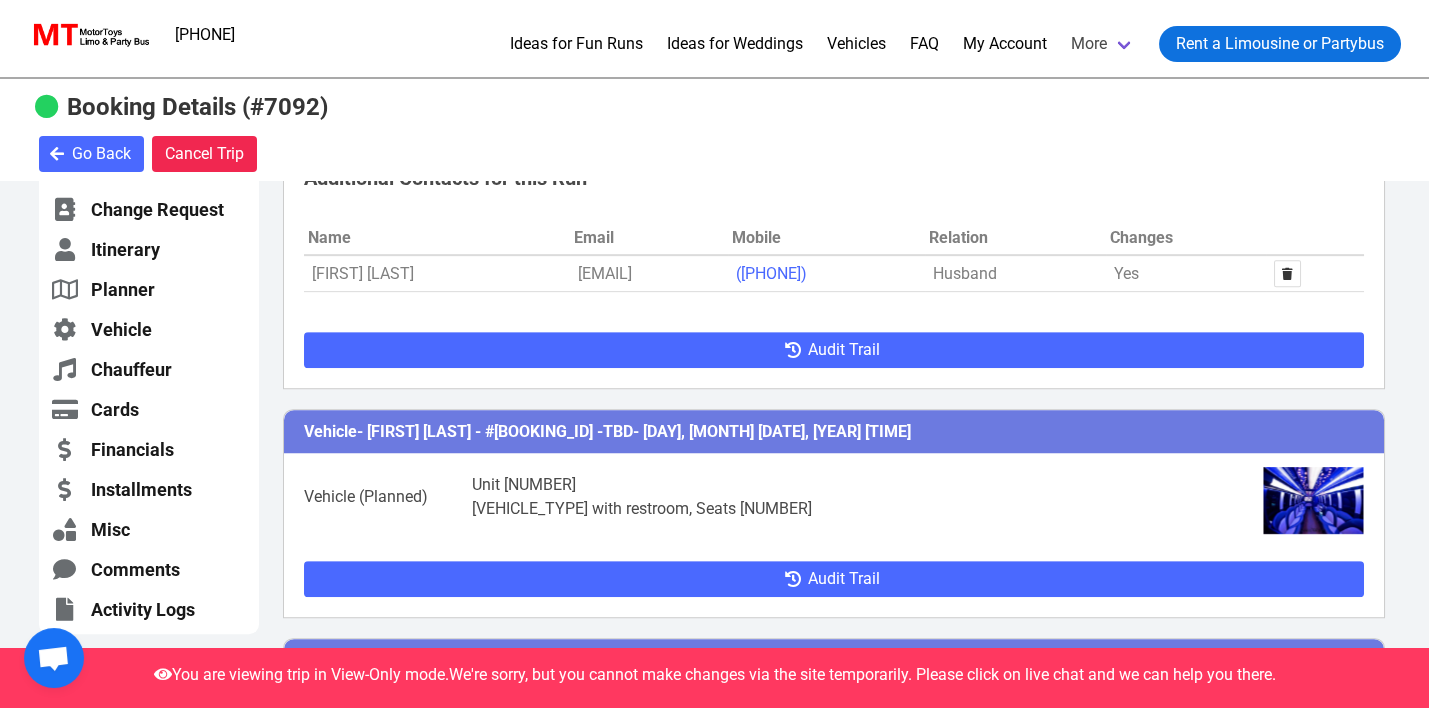 scroll, scrollTop: 3193, scrollLeft: 0, axis: vertical 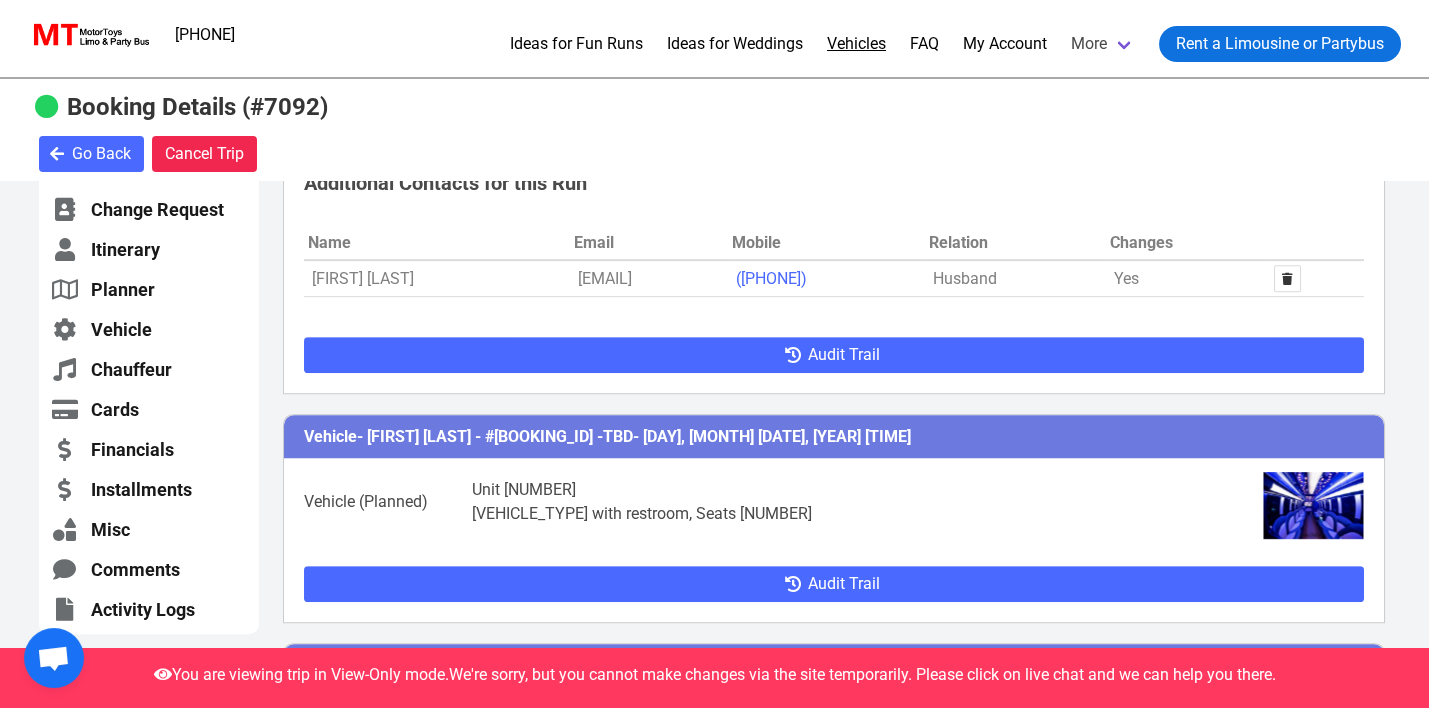 click on "Vehicles" at bounding box center (856, 44) 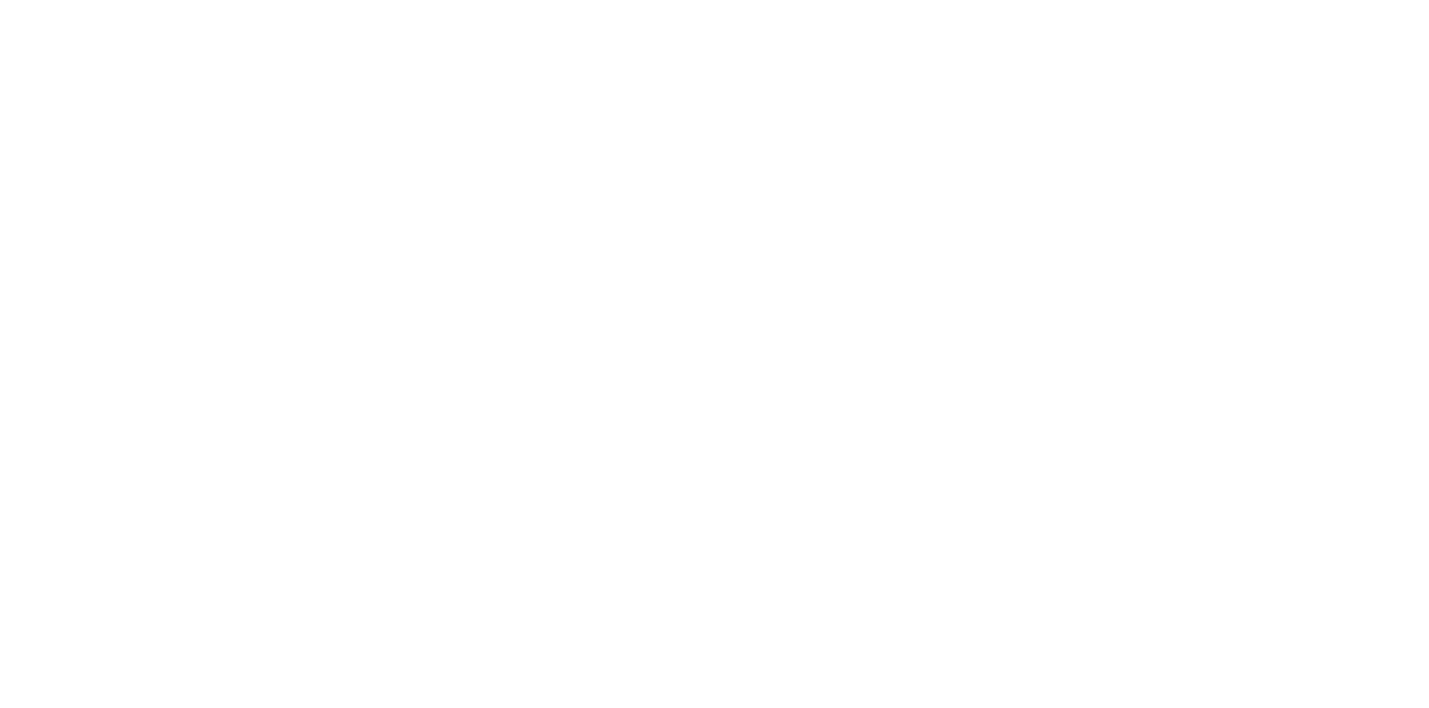 scroll, scrollTop: 0, scrollLeft: 0, axis: both 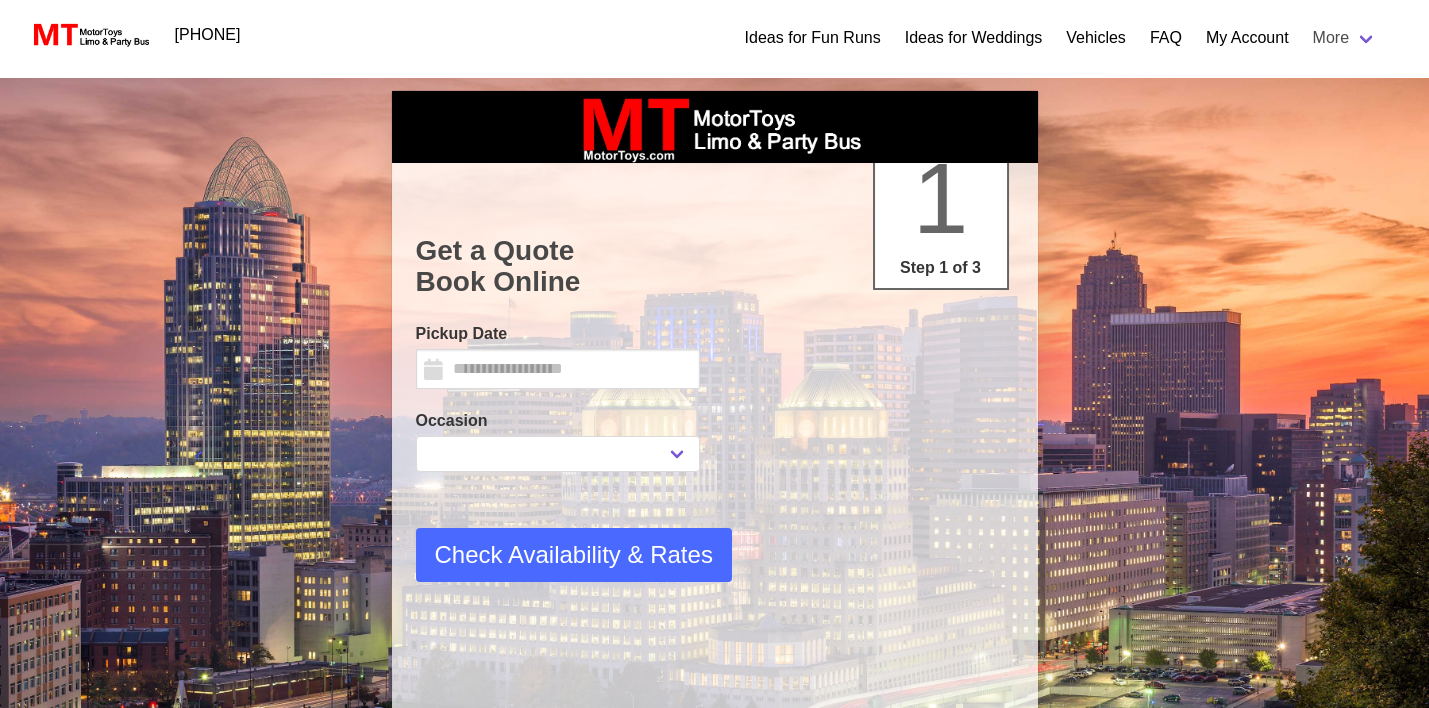 select 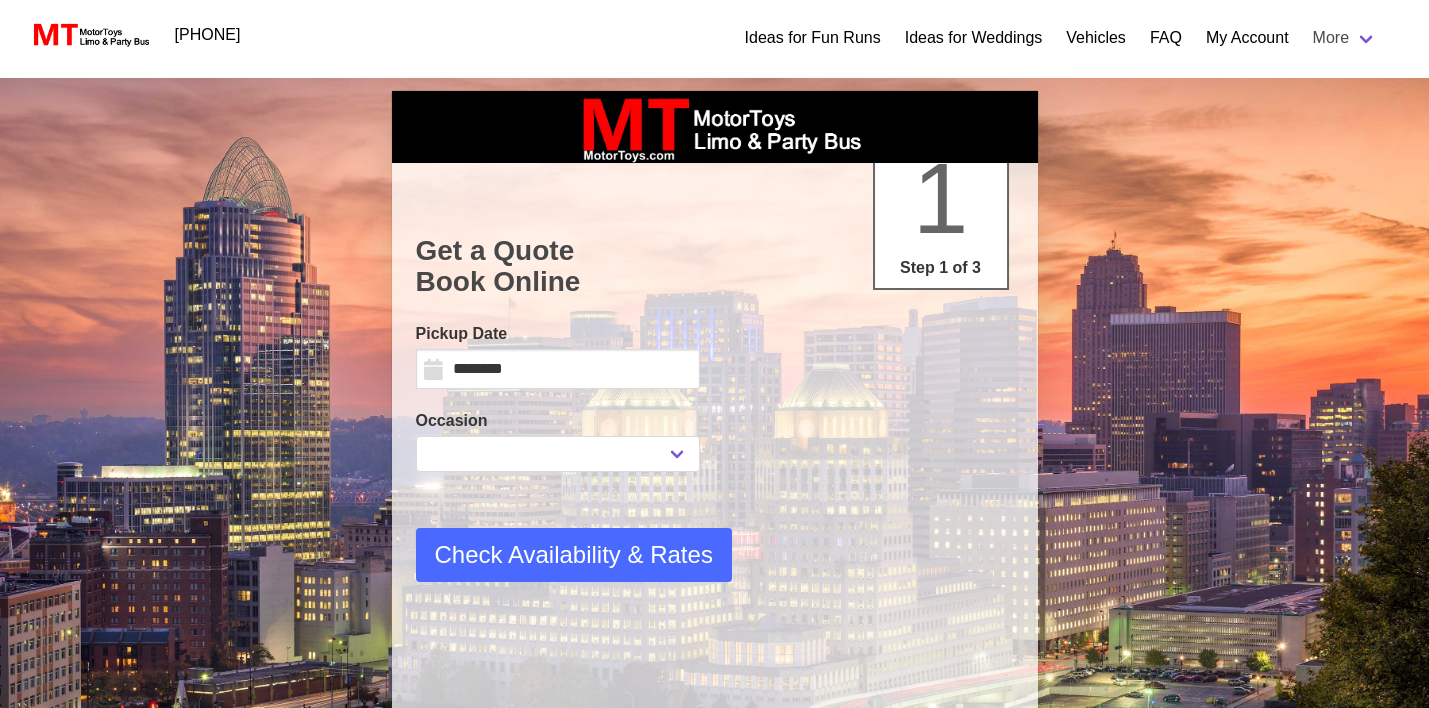 scroll, scrollTop: 0, scrollLeft: 0, axis: both 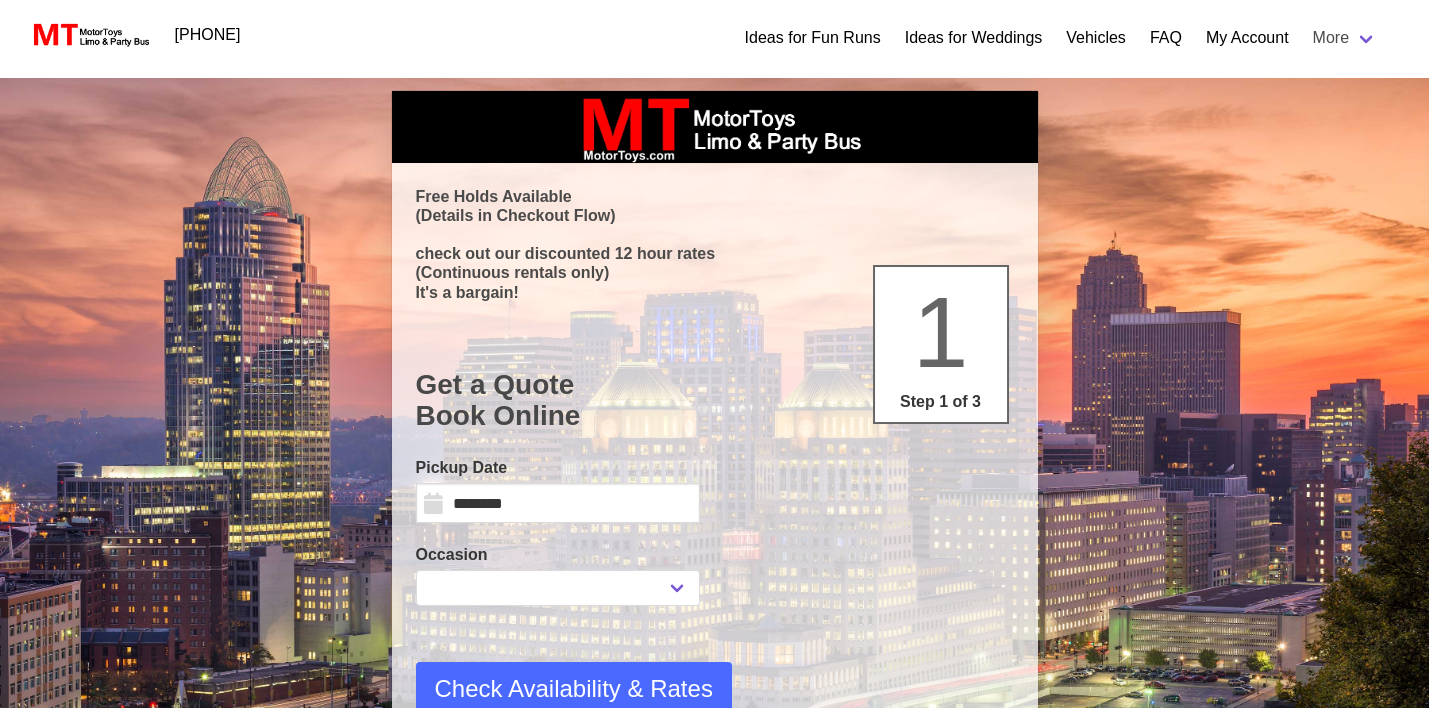 select 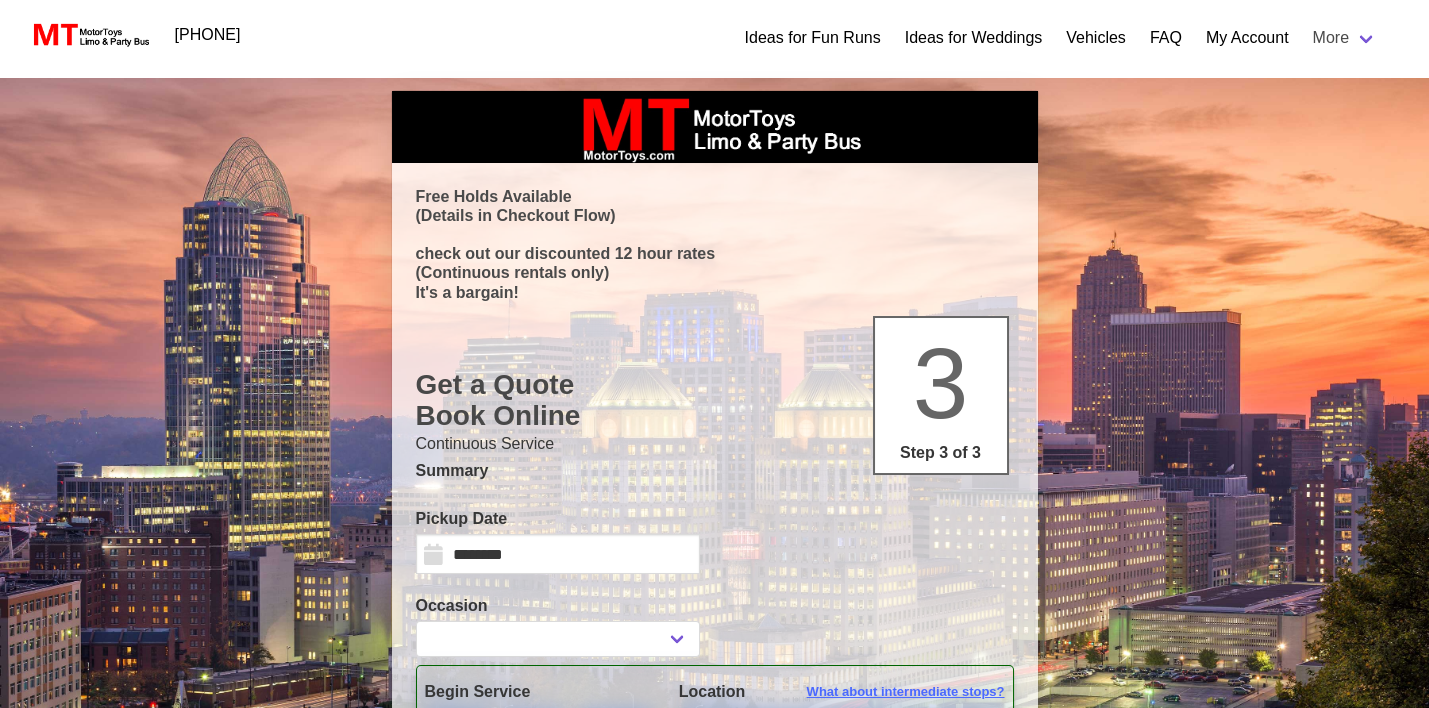type on "**********" 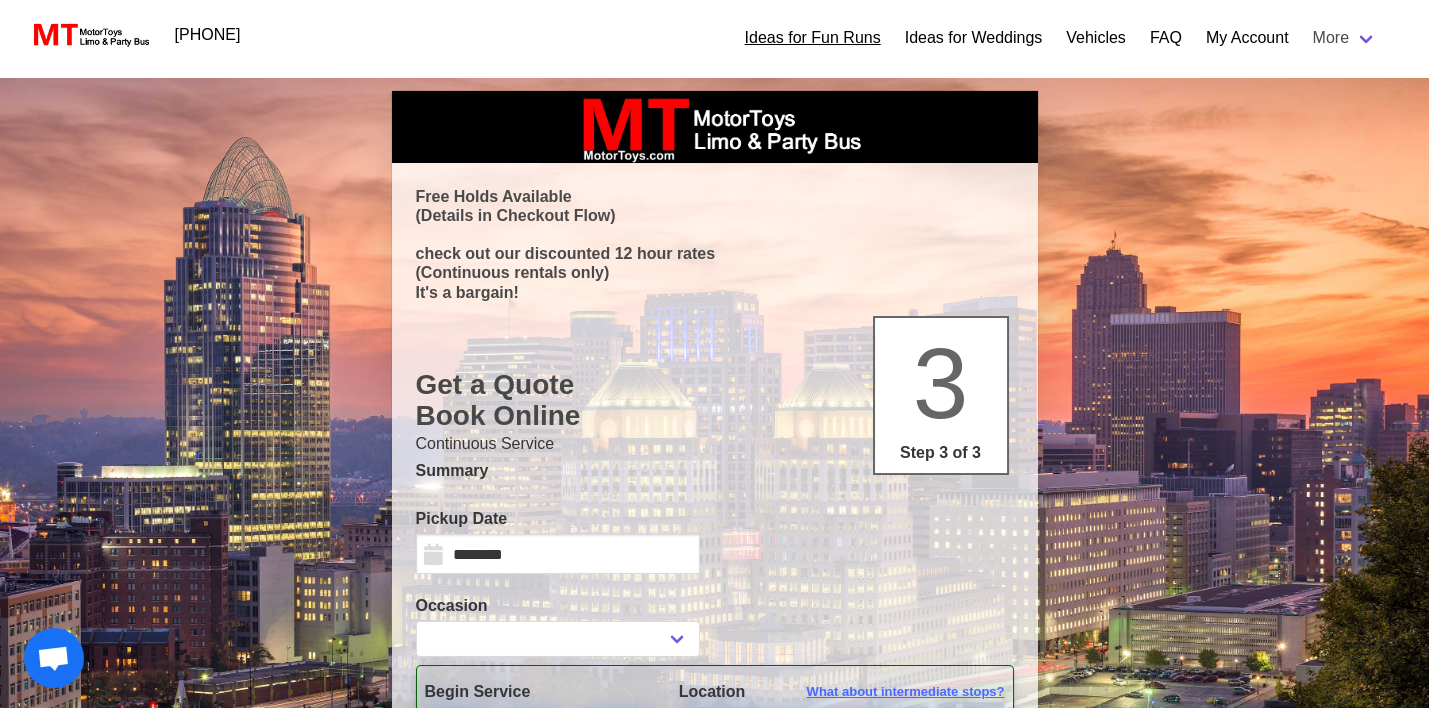 select 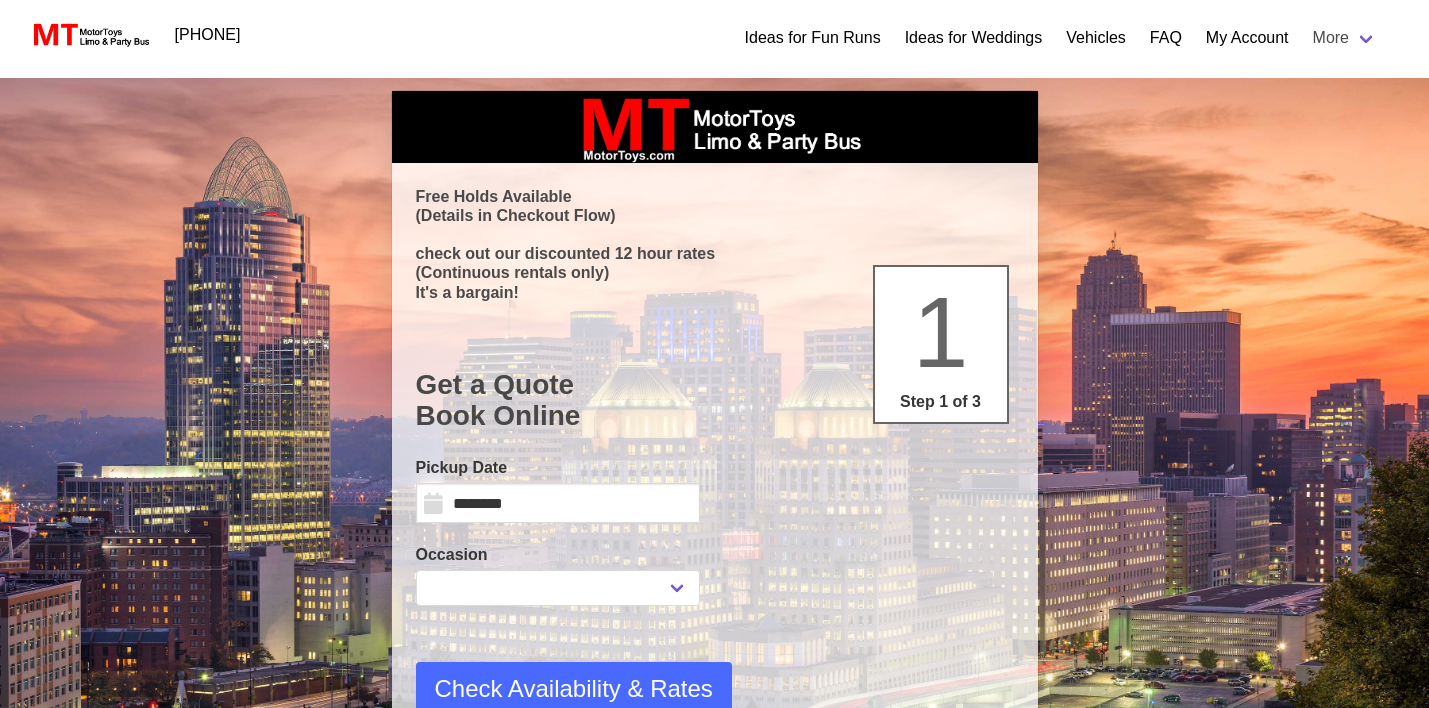 scroll, scrollTop: 0, scrollLeft: 0, axis: both 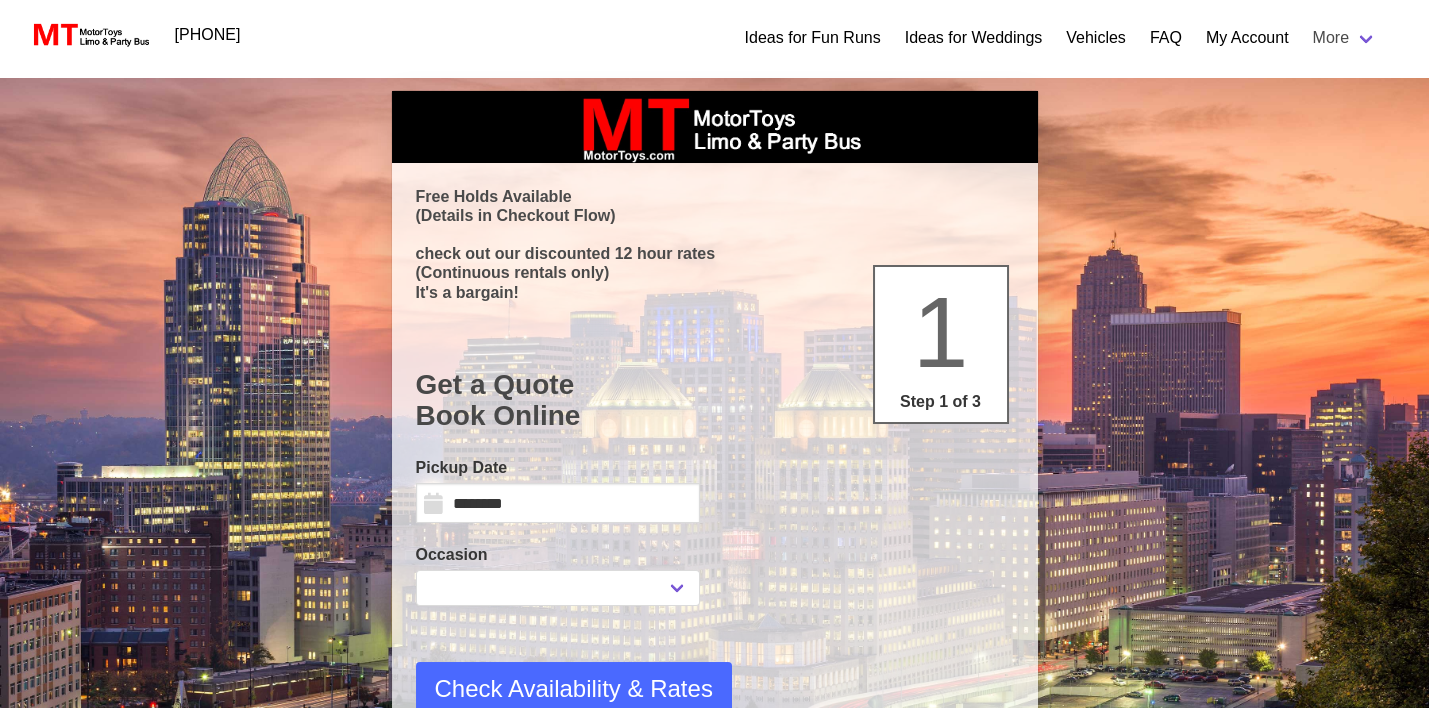 select 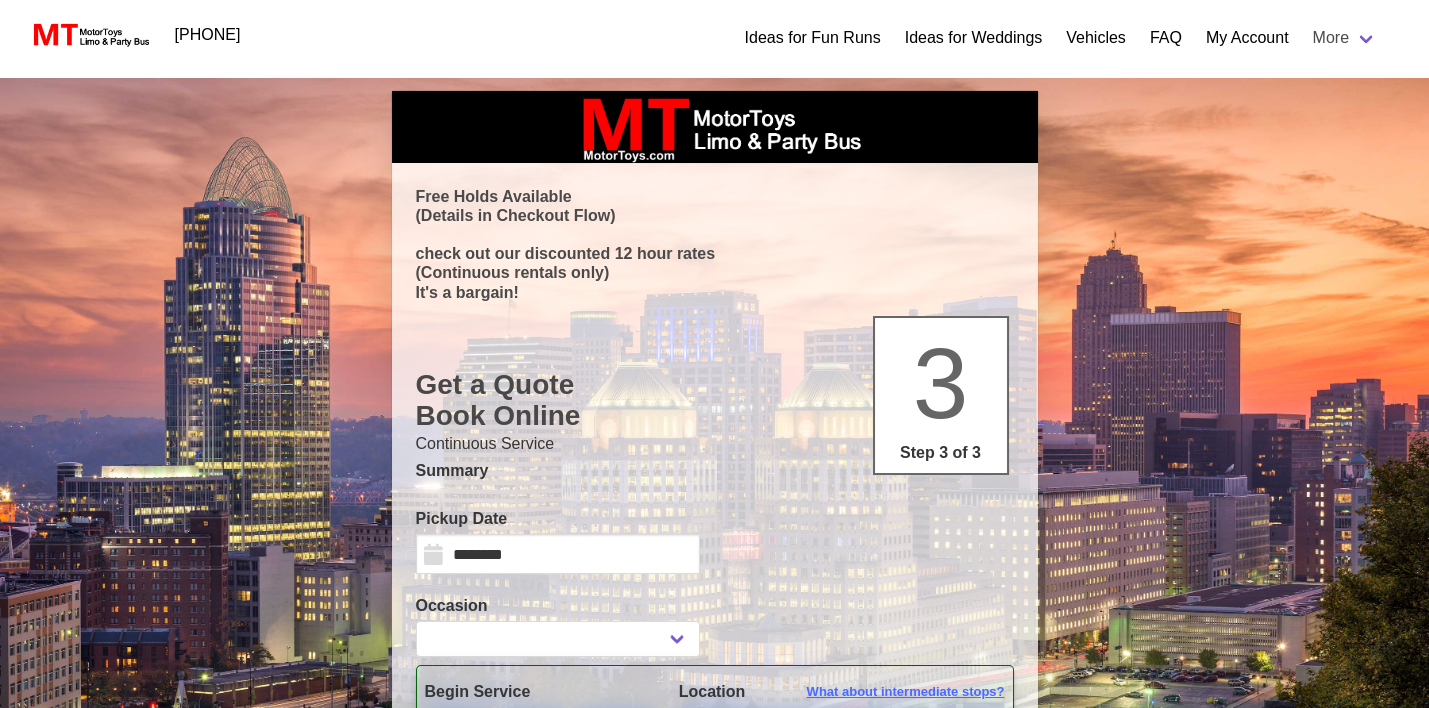 scroll, scrollTop: 0, scrollLeft: 0, axis: both 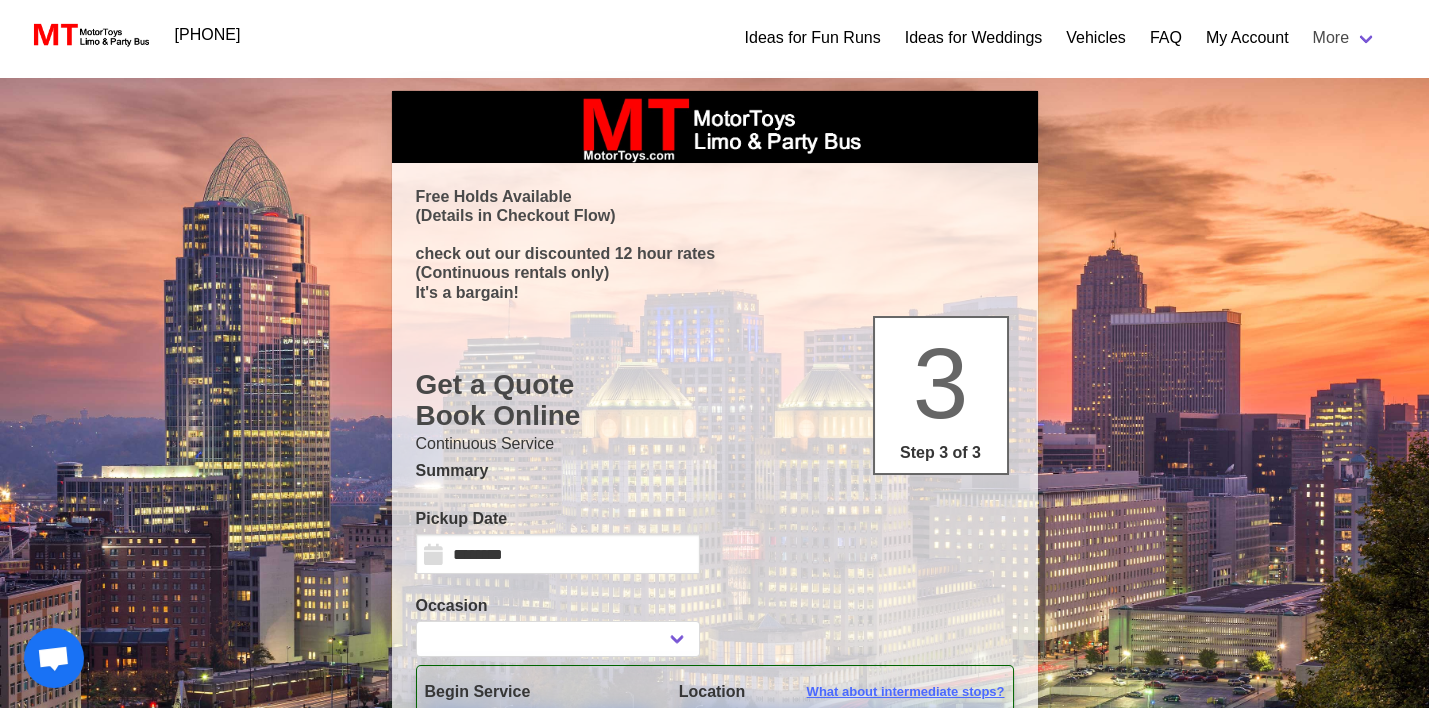 select 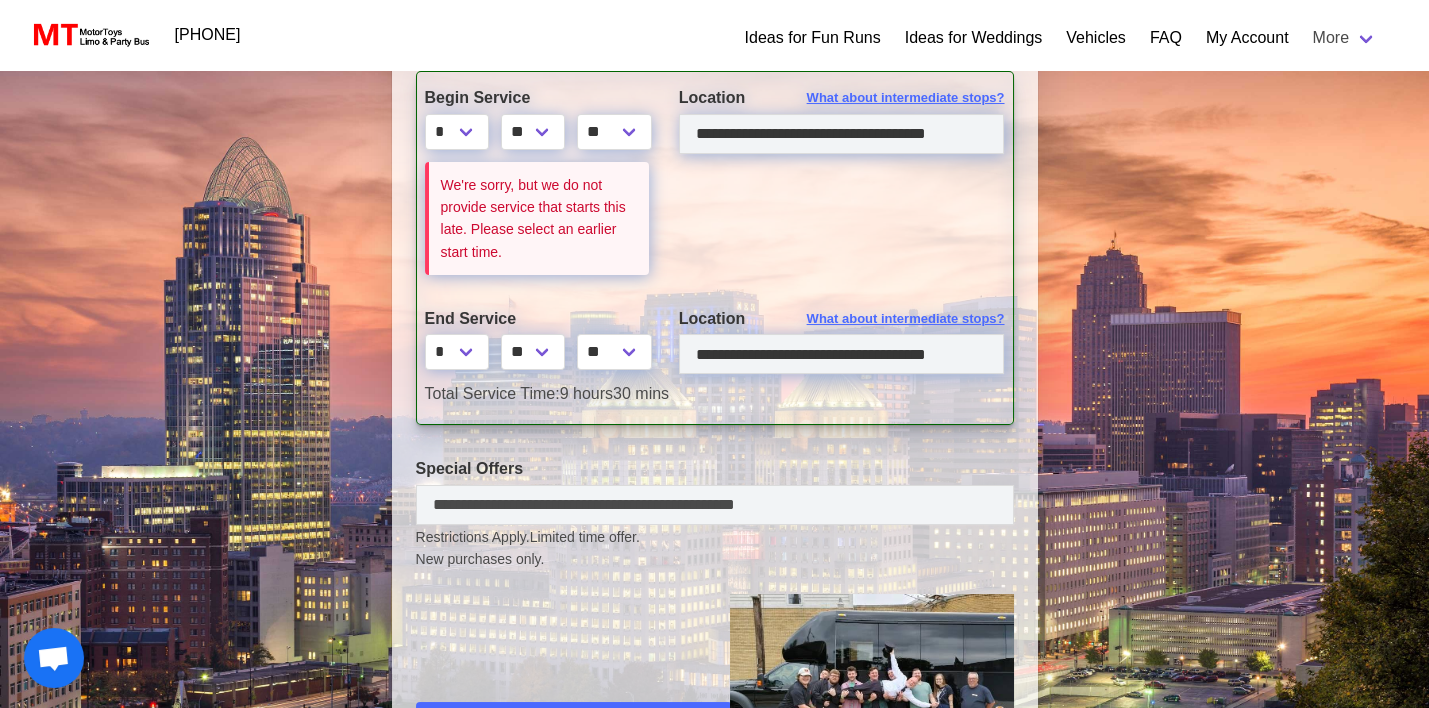 scroll, scrollTop: 845, scrollLeft: 0, axis: vertical 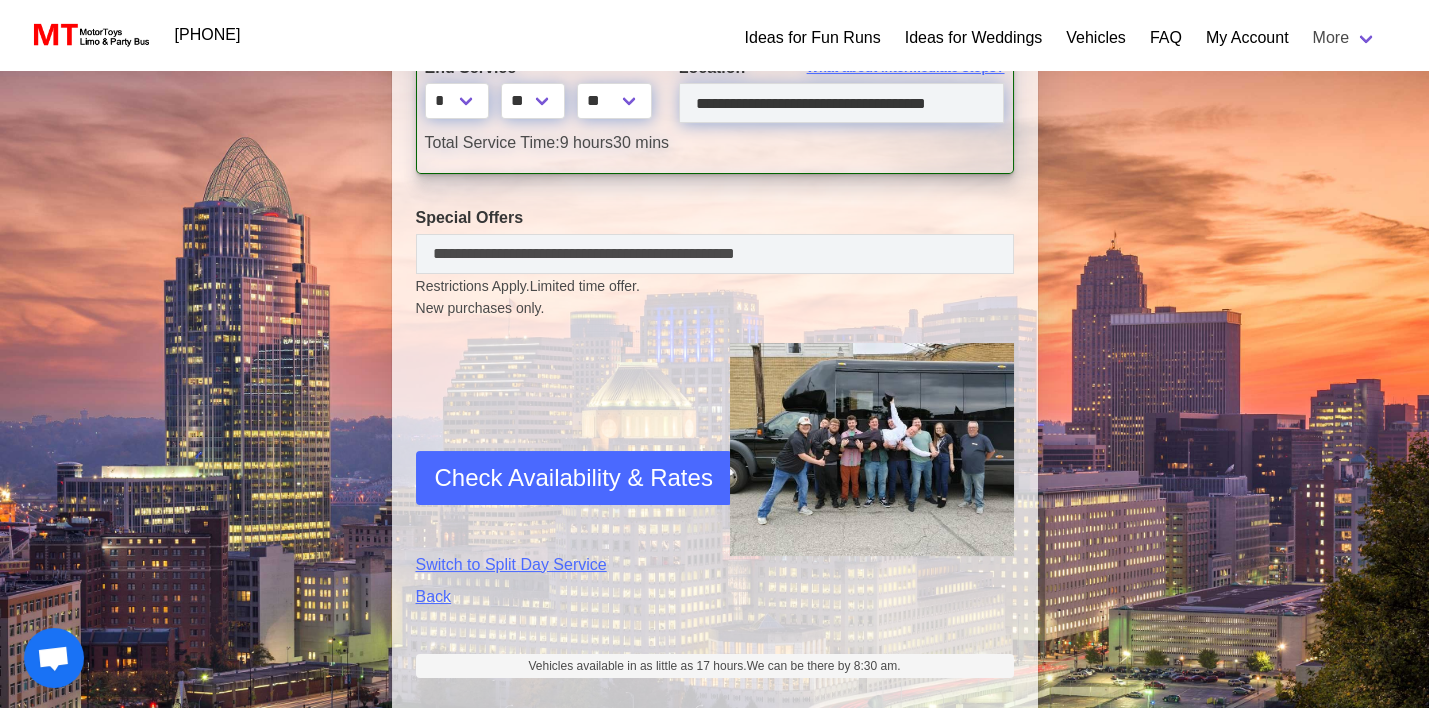click on "Search Criteria     From:
Fri, 08-08-2025 08:00AM
To:
Fri, 08-08-2025 05:30PM
Duration:
9 hours
30 mins   First Pickup:
590 Hoge Street, Cincinnati, OH
Last Drop:
590 Hoge Street, Cincinnati, OH
Change date, duration, or start time
24/7/365  Live  real time quotes, availability, reservations, & changes.   Industry Exclusive.  Here’s what is still available…       Free Holds Available (Details in Checkout Flow) check out our discounted 12 hour rates (Continuous rentals only) It's a bargain!
Get a Quote  3   Step 3 of 3   Continuous Service" at bounding box center (714, 10) 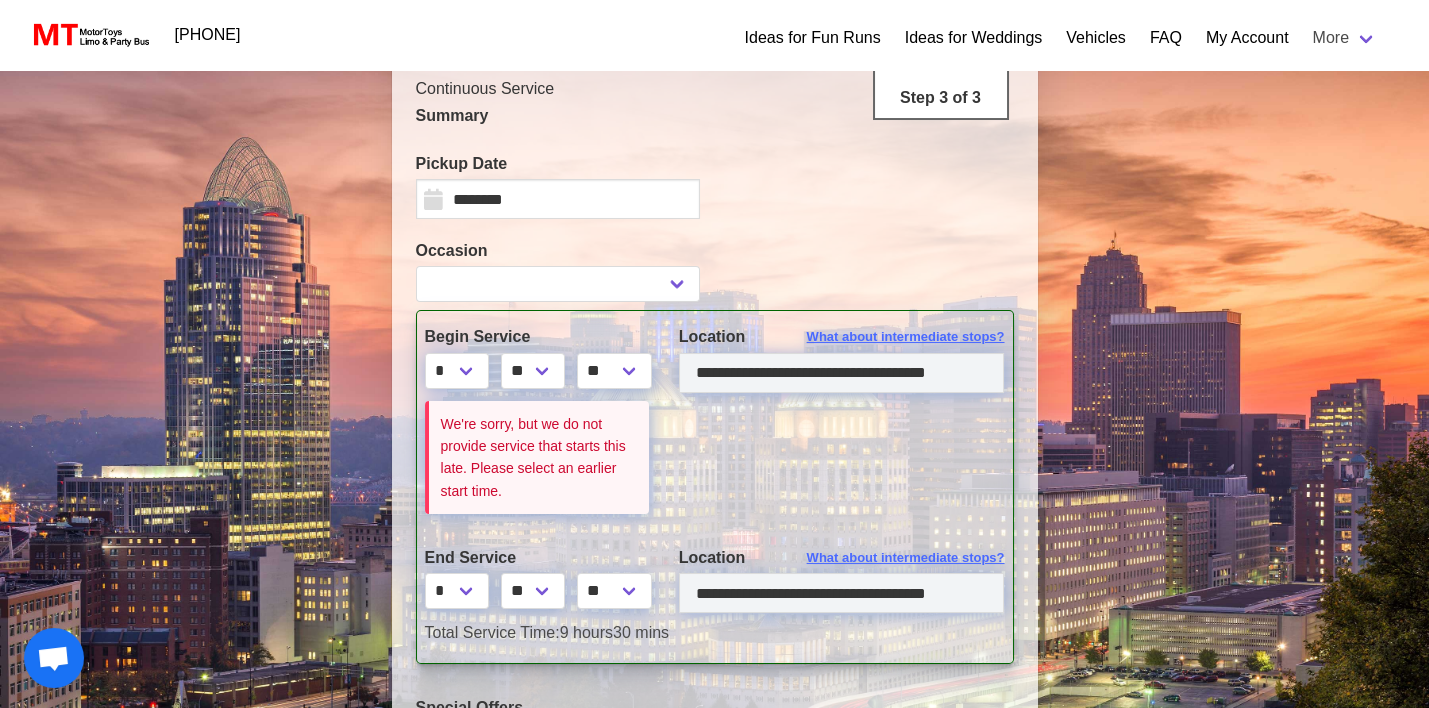 scroll, scrollTop: 348, scrollLeft: 0, axis: vertical 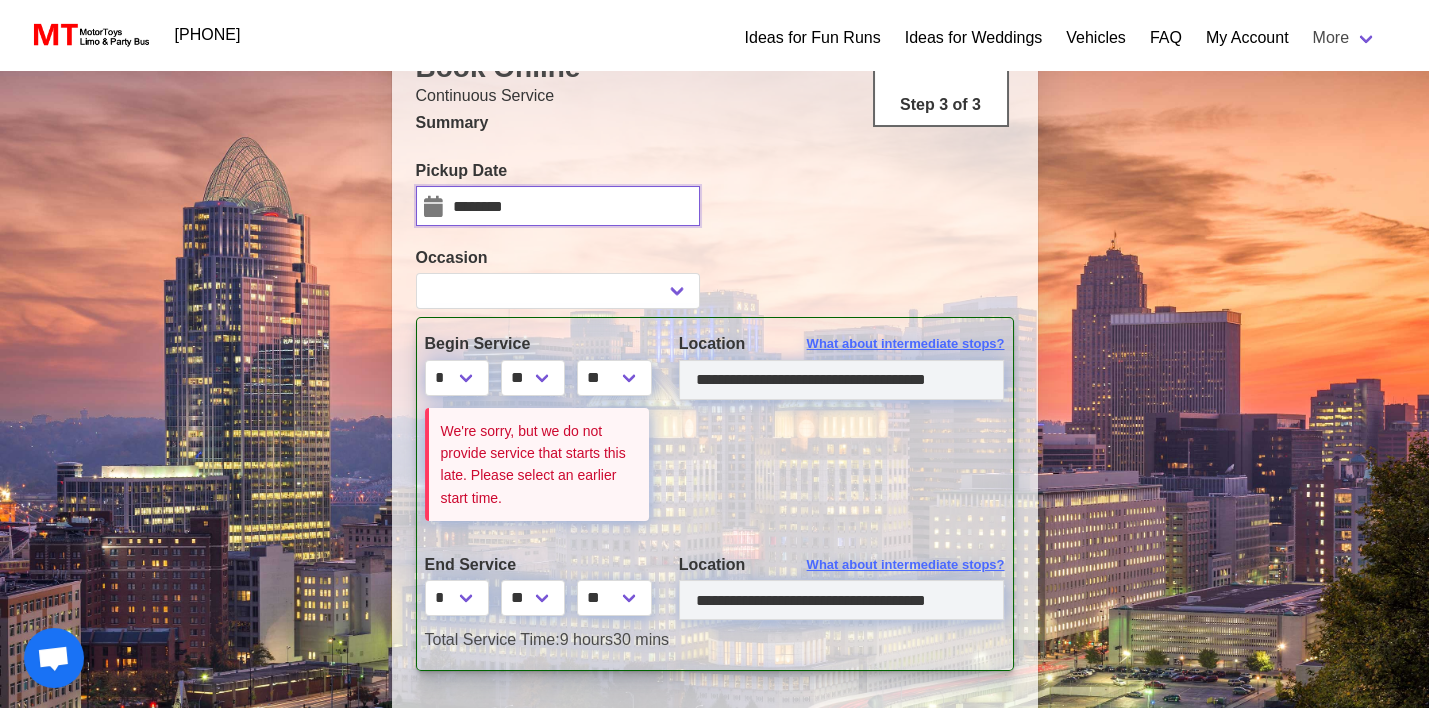click on "********" at bounding box center (558, 206) 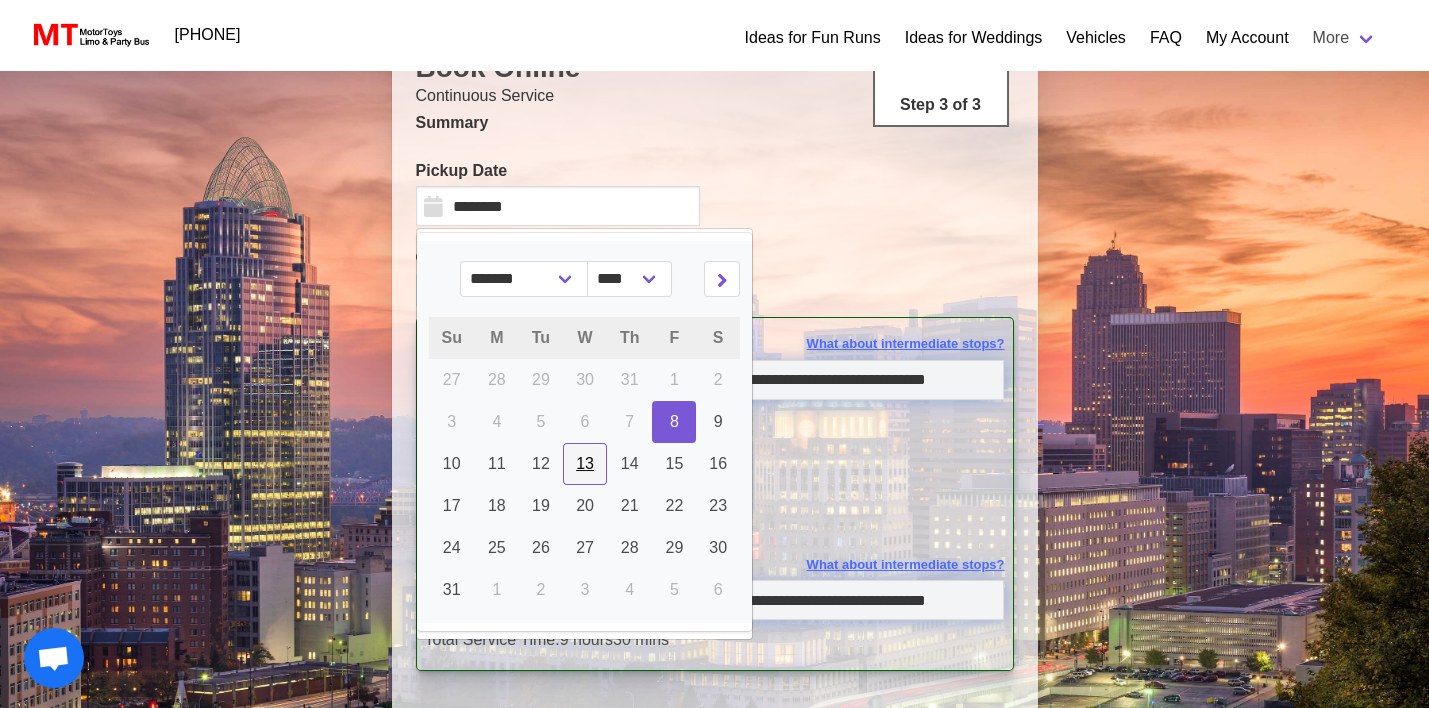 click on "13" at bounding box center (585, 463) 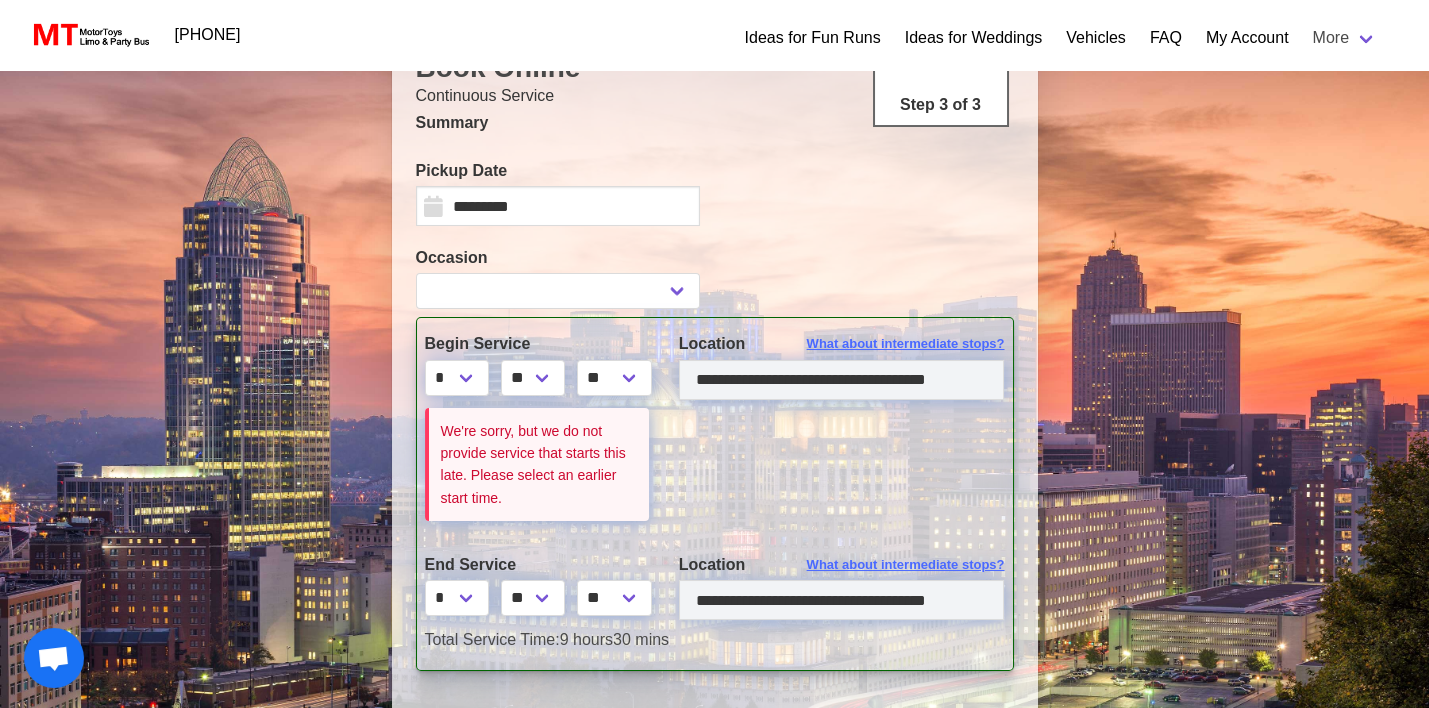 click on "Search Criteria     From:
Wed, 08-13-2025 08:00AM
To:
Wed, 08-13-2025 05:30PM
Duration:
9 hours
30 mins   First Pickup:
590 Hoge Street, Cincinnati, OH
Last Drop:
590 Hoge Street, Cincinnati, OH
Change date, duration, or start time
24/7/365  Live  real time quotes, availability, reservations, & changes.   Industry Exclusive.  Here’s what is still available…       Free Holds Available (Details in Checkout Flow) check out our discounted 12 hour rates (Continuous rentals only) It's a bargain!
Get a Quote  3   Step 3 of 3   Continuous Service" at bounding box center [714, 507] 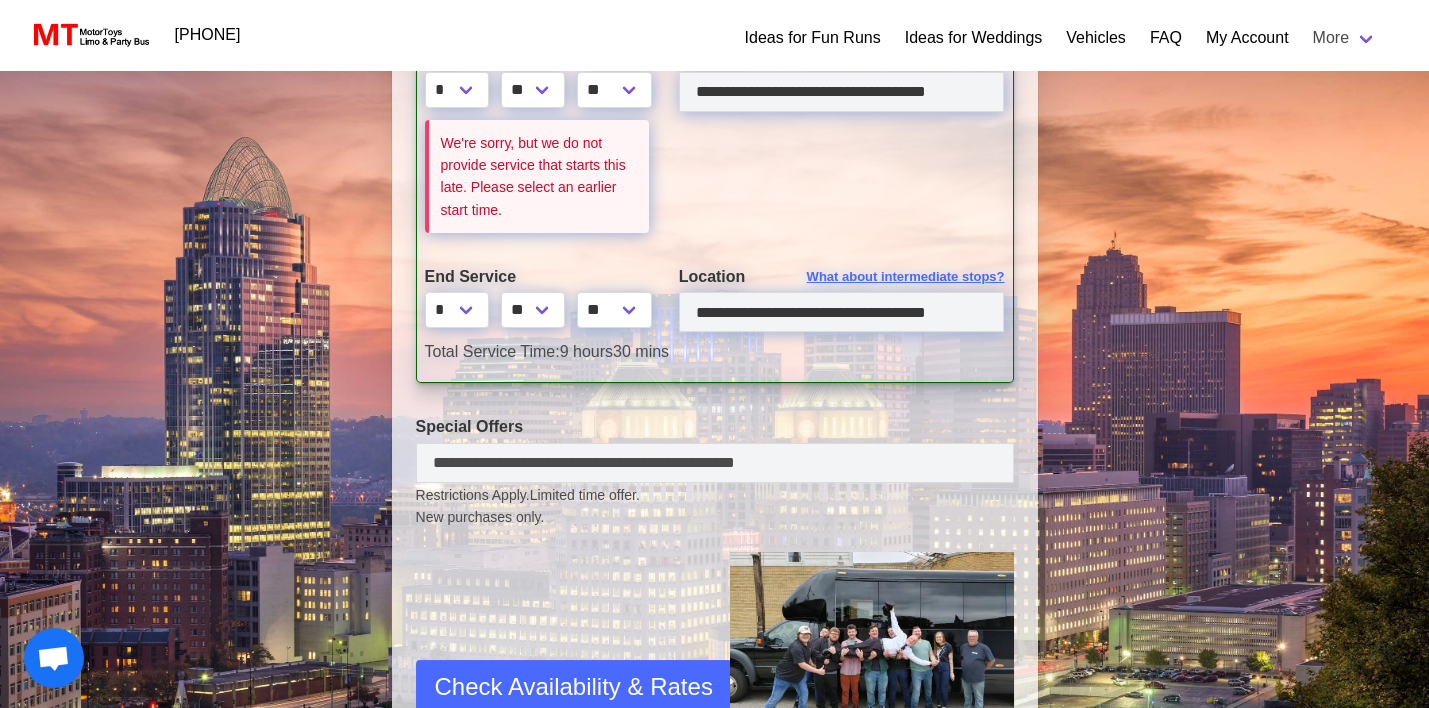 scroll, scrollTop: 895, scrollLeft: 0, axis: vertical 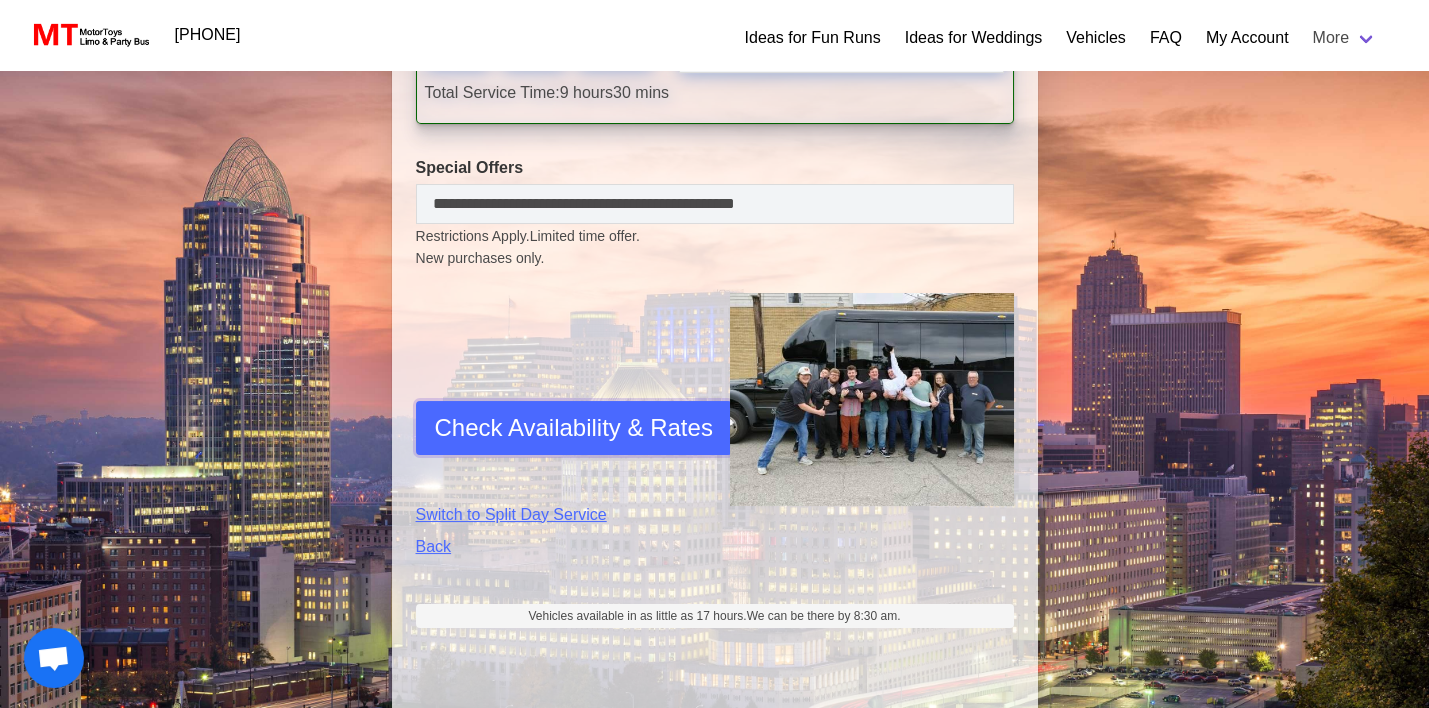 click on "Check Availability & Rates" at bounding box center [574, 428] 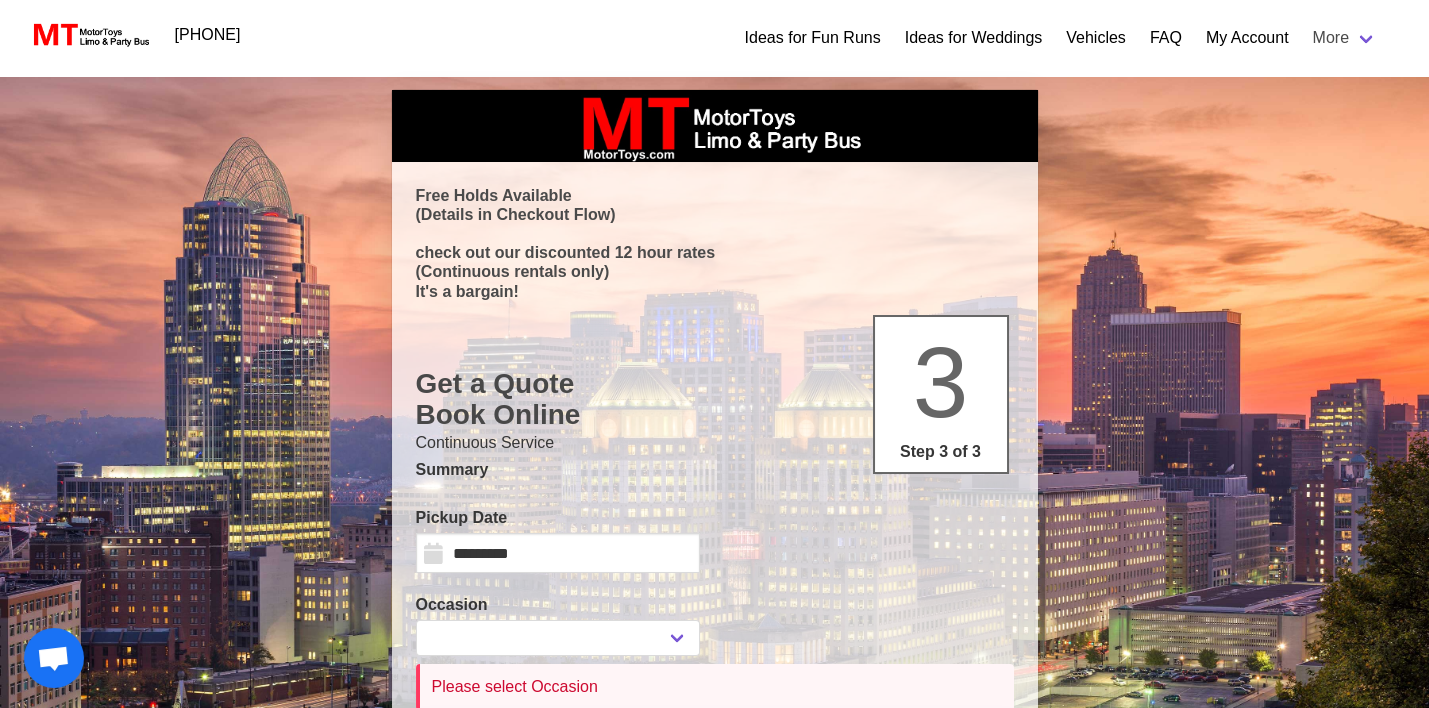 scroll, scrollTop: 0, scrollLeft: 0, axis: both 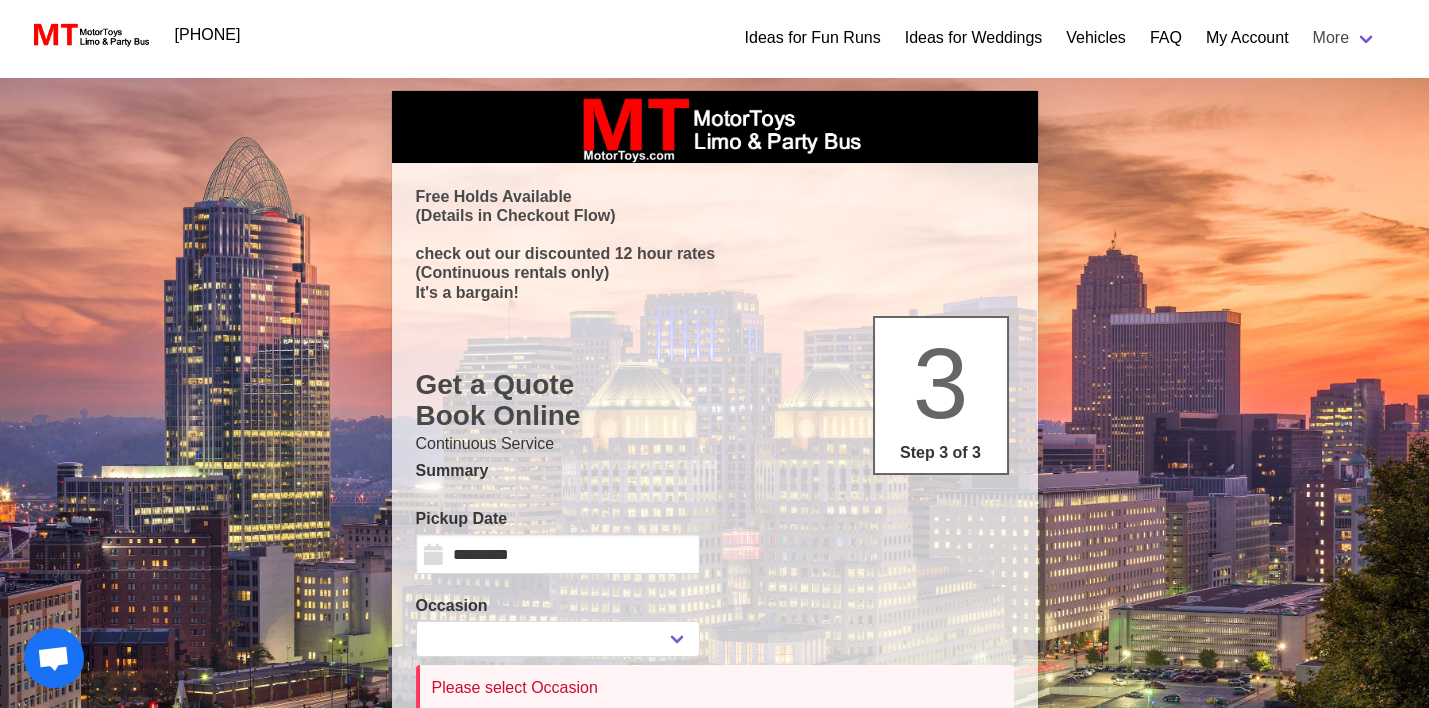 type 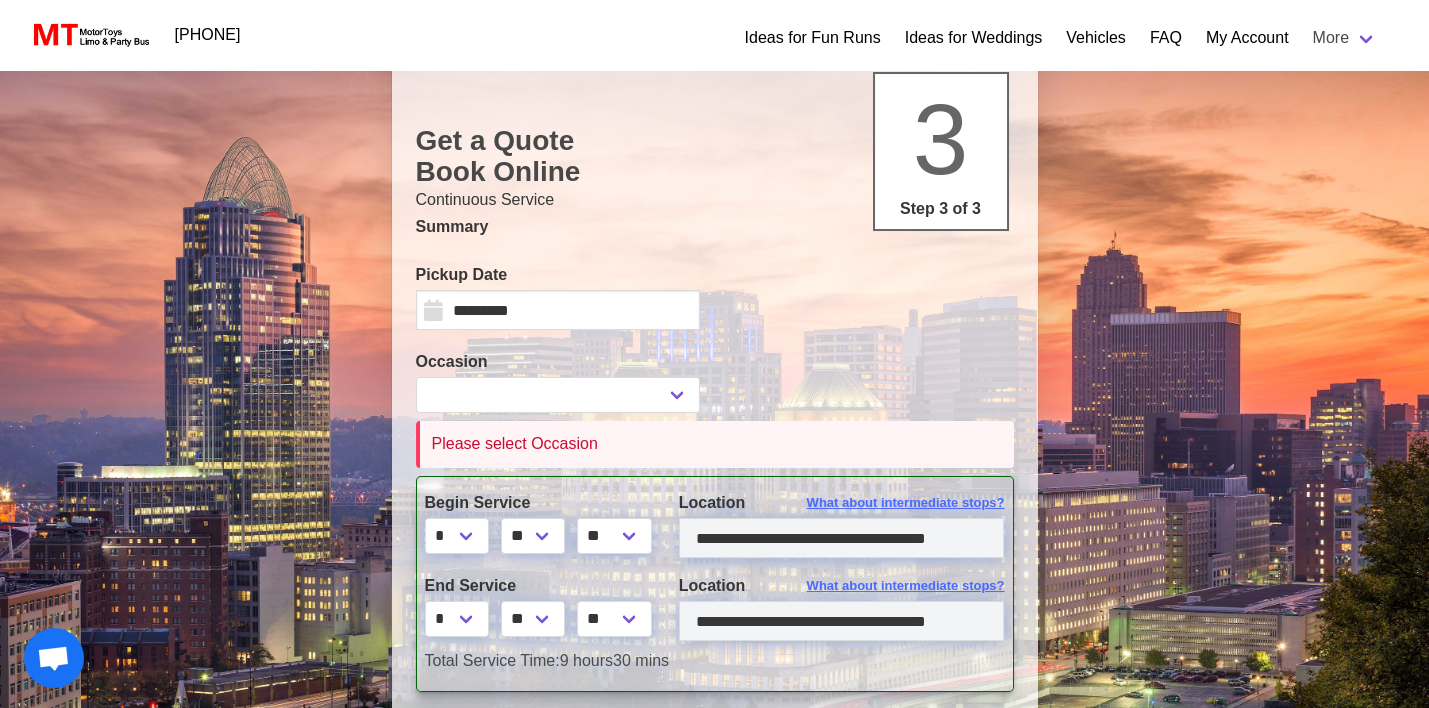 scroll, scrollTop: 248, scrollLeft: 0, axis: vertical 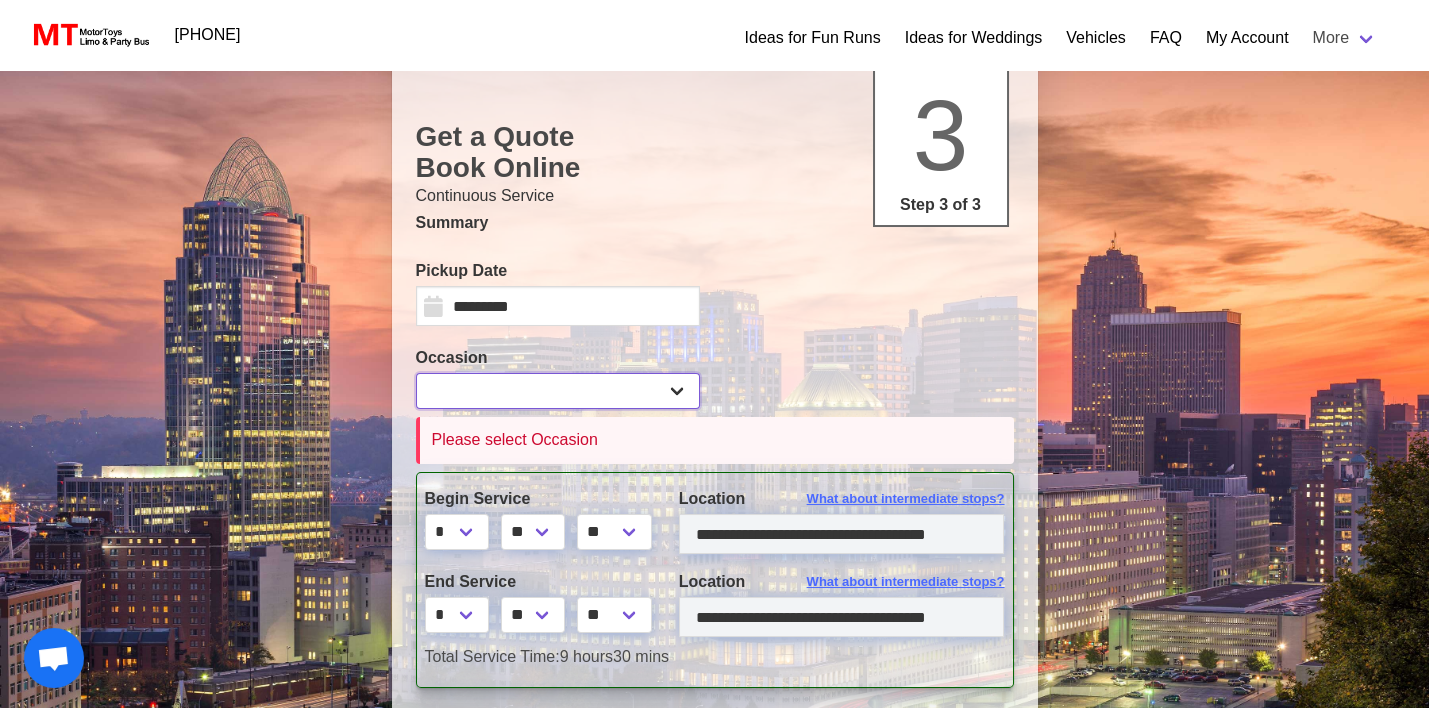 click on "**********" at bounding box center [558, 391] 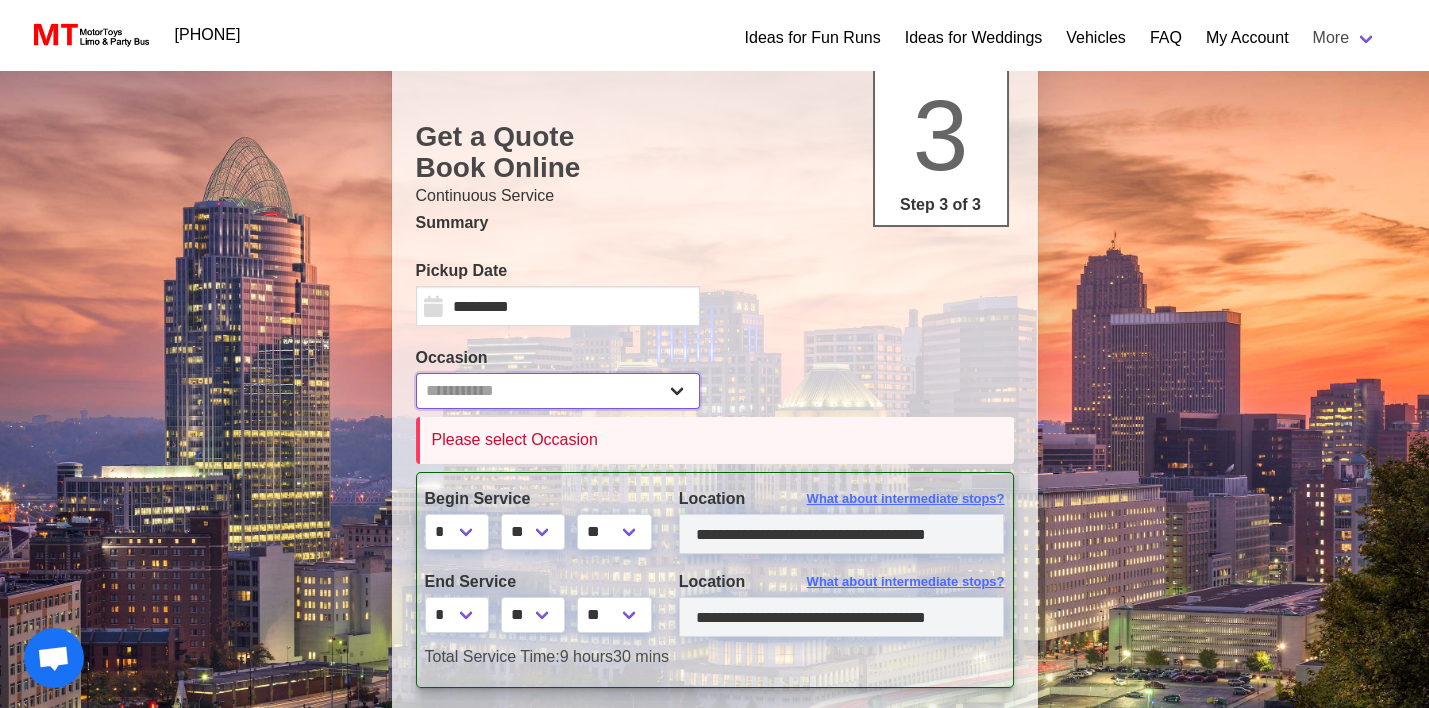 click on "**********" at bounding box center [558, 391] 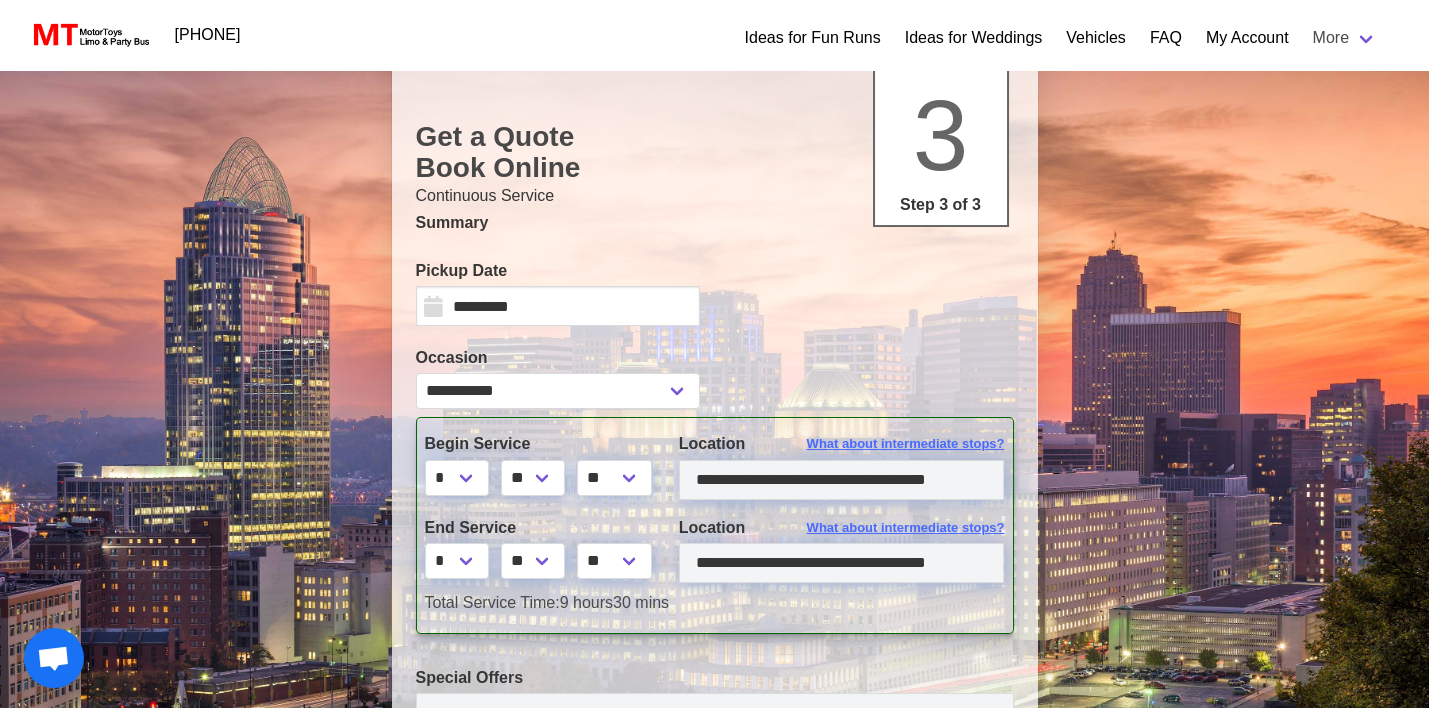 click on "Search Criteria     From:
Wed, 08-13-2025 08:00AM
To:
Wed, 08-13-2025 05:30PM
Duration:
9 hours
30 mins   First Pickup:
590 Hoge Street, Cincinnati, OH
Last Drop:
590 Hoge Street, Cincinnati, OH
Change date, duration, or start time
24/7/365  Live  real time quotes, availability, reservations, & changes.   Industry Exclusive.  Here’s what is still available…       Free Holds Available (Details in Checkout Flow) check out our discounted 12 hour rates (Continuous rentals only) It's a bargain!
Get a Quote  3   Step 3 of 3   Continuous Service" at bounding box center [714, 538] 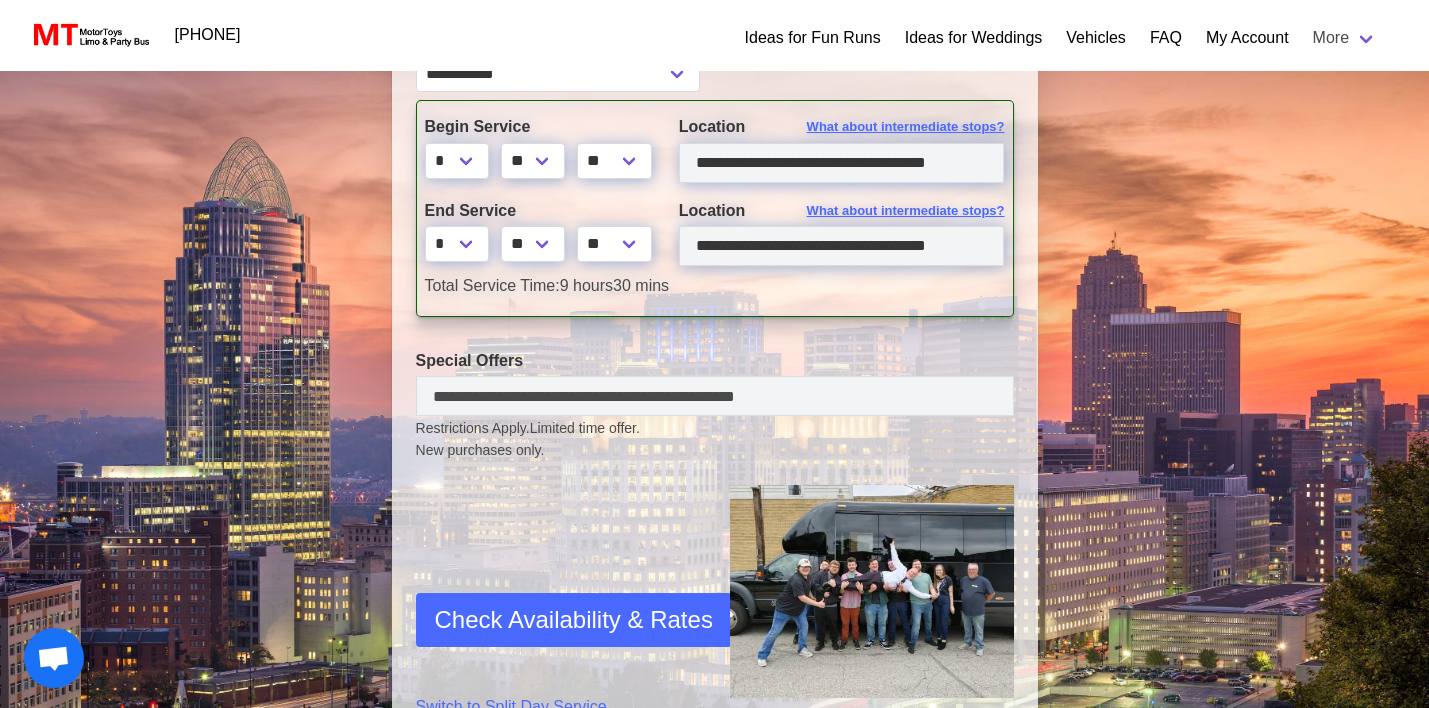 scroll, scrollTop: 646, scrollLeft: 0, axis: vertical 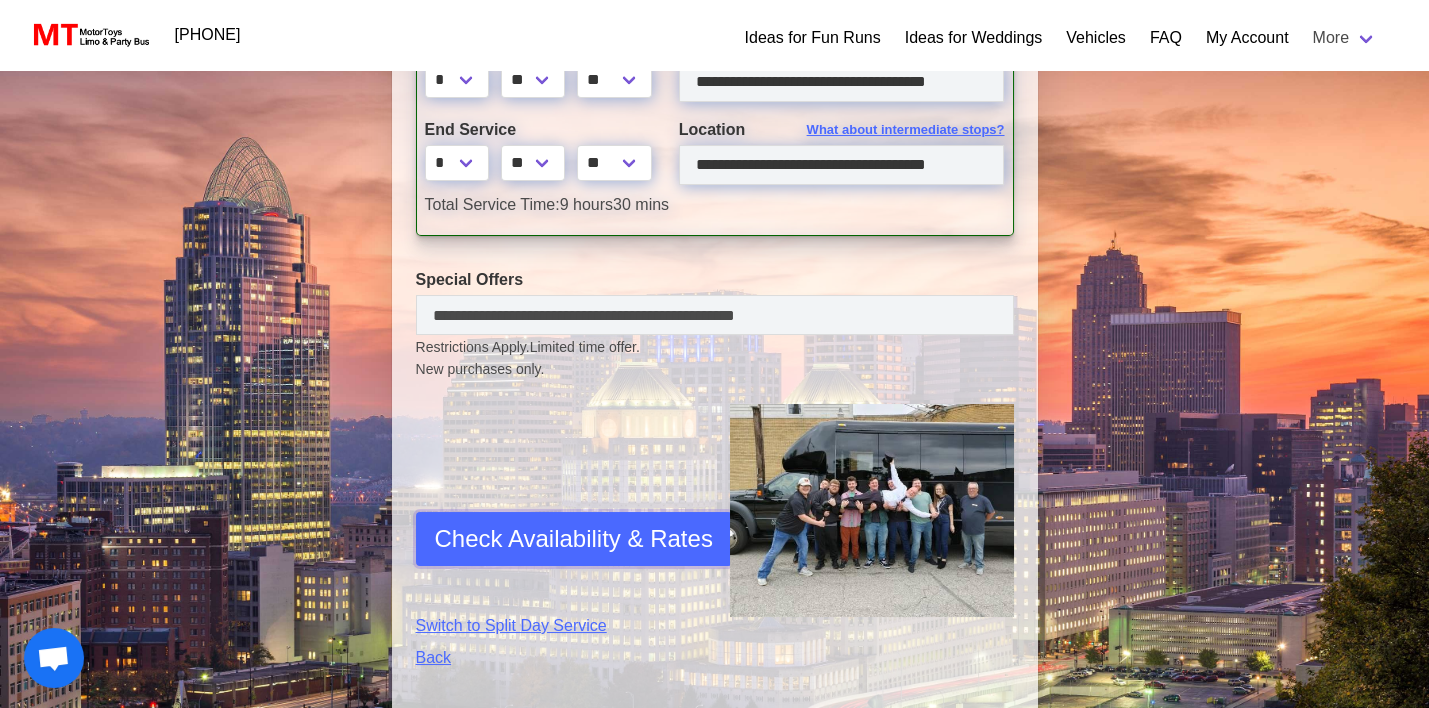 click on "Check Availability & Rates" at bounding box center (574, 539) 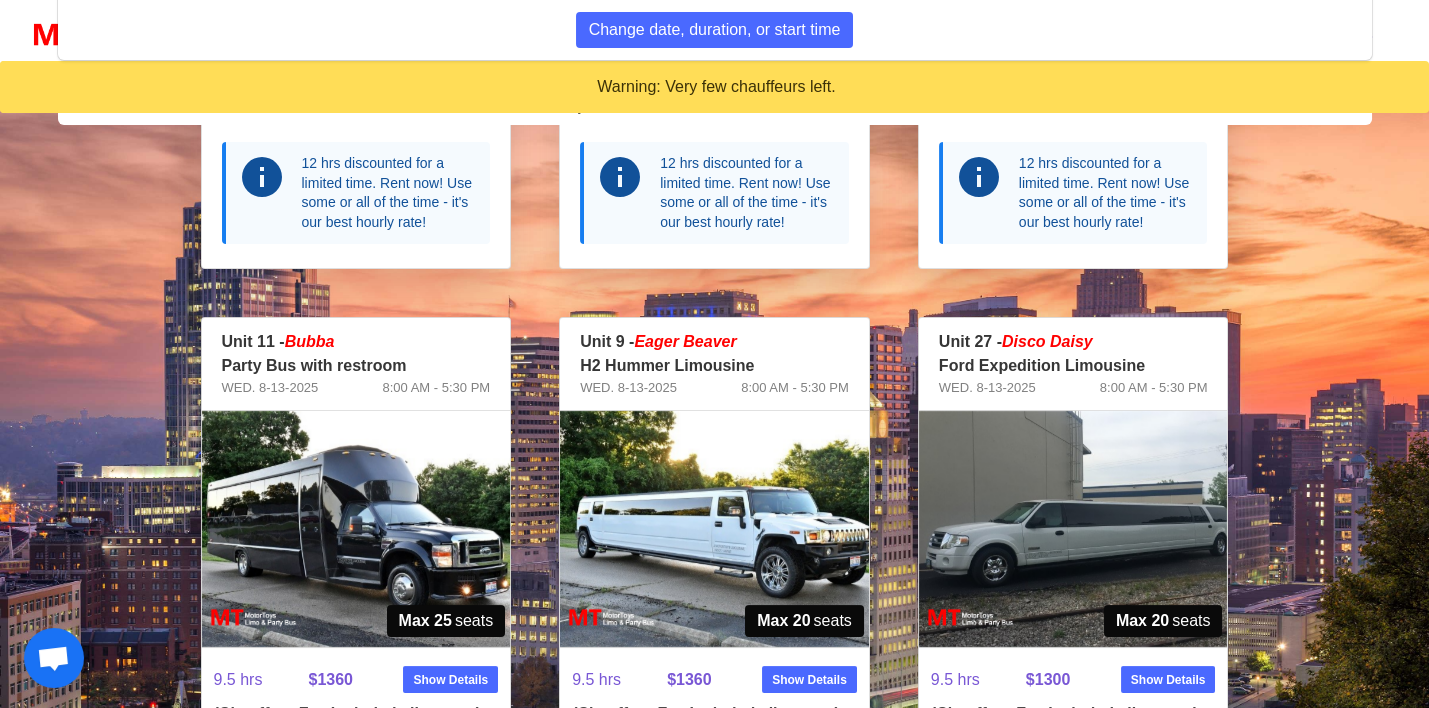 scroll, scrollTop: 1828, scrollLeft: 0, axis: vertical 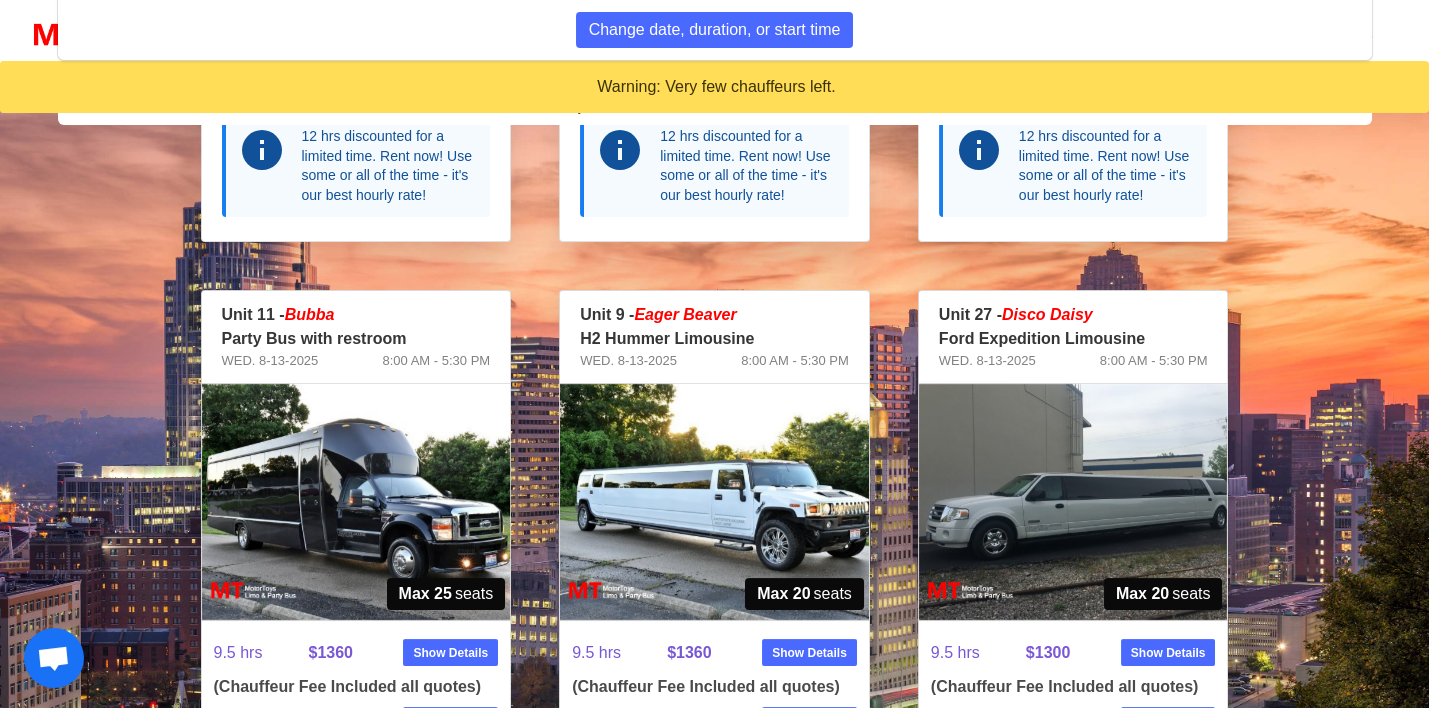 click at bounding box center [714, 502] 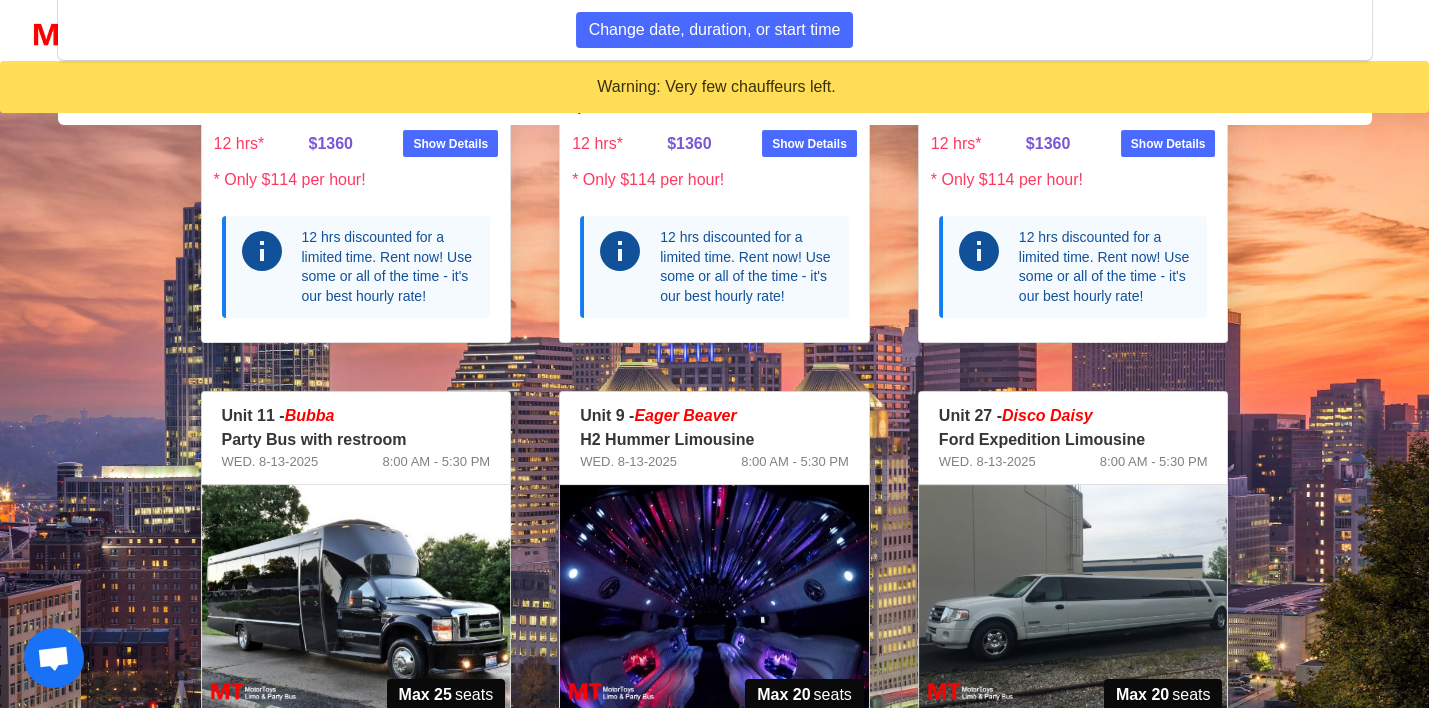 click at bounding box center [714, 603] 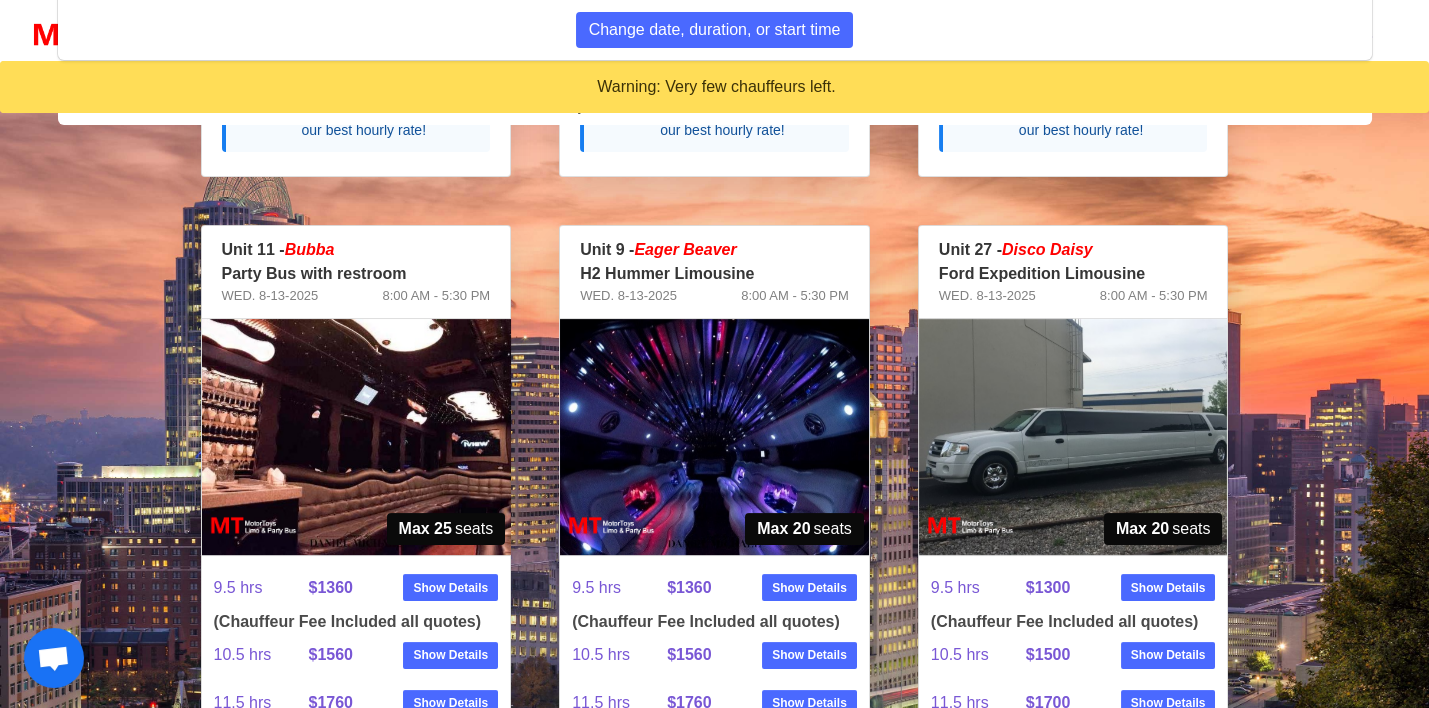 scroll, scrollTop: 1878, scrollLeft: 0, axis: vertical 